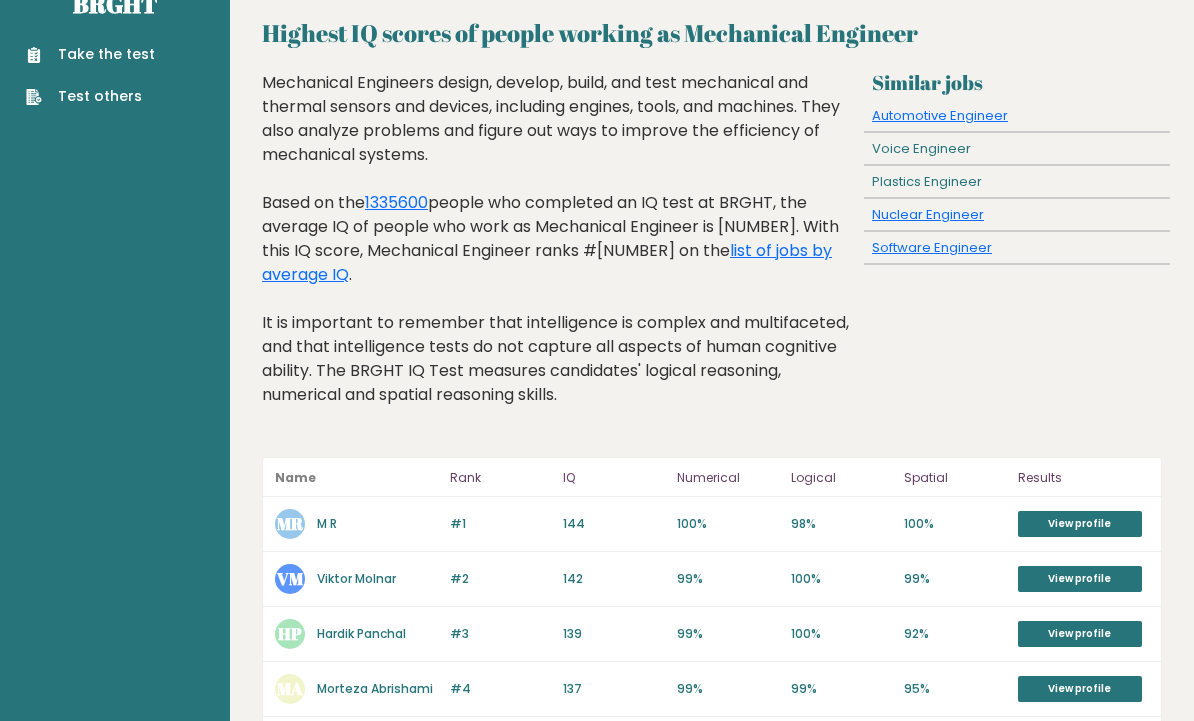 scroll, scrollTop: 64, scrollLeft: 0, axis: vertical 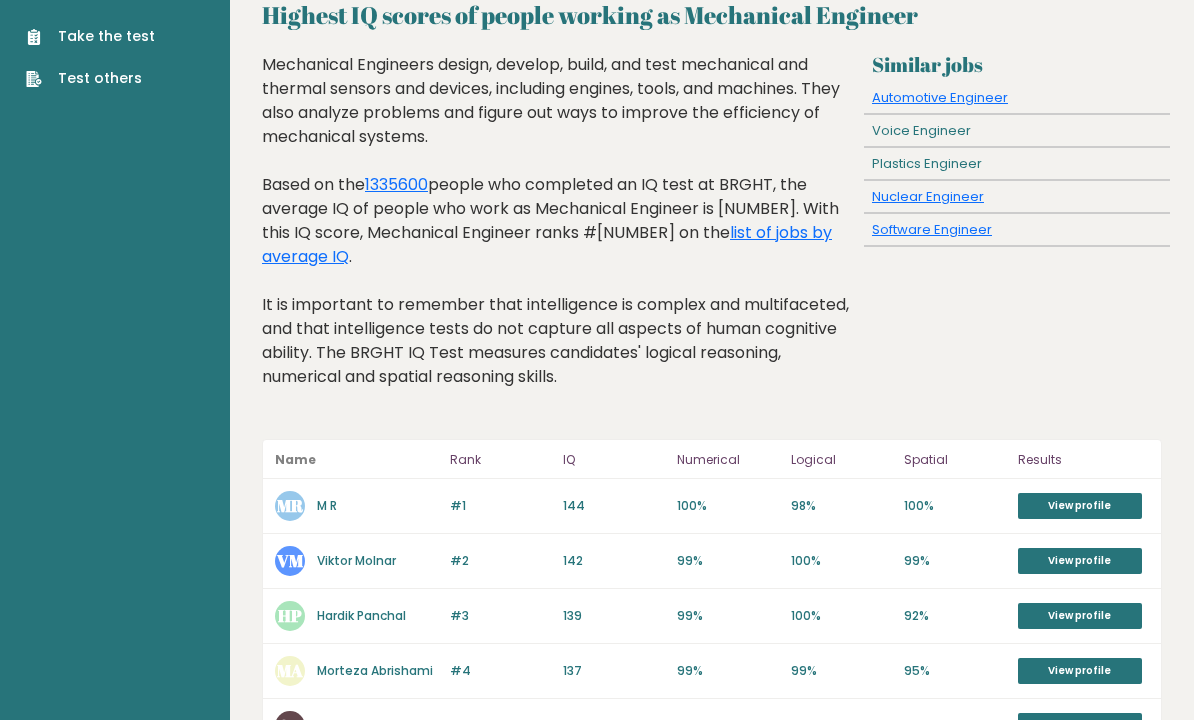 click on "list of jobs by average IQ" at bounding box center [547, 245] 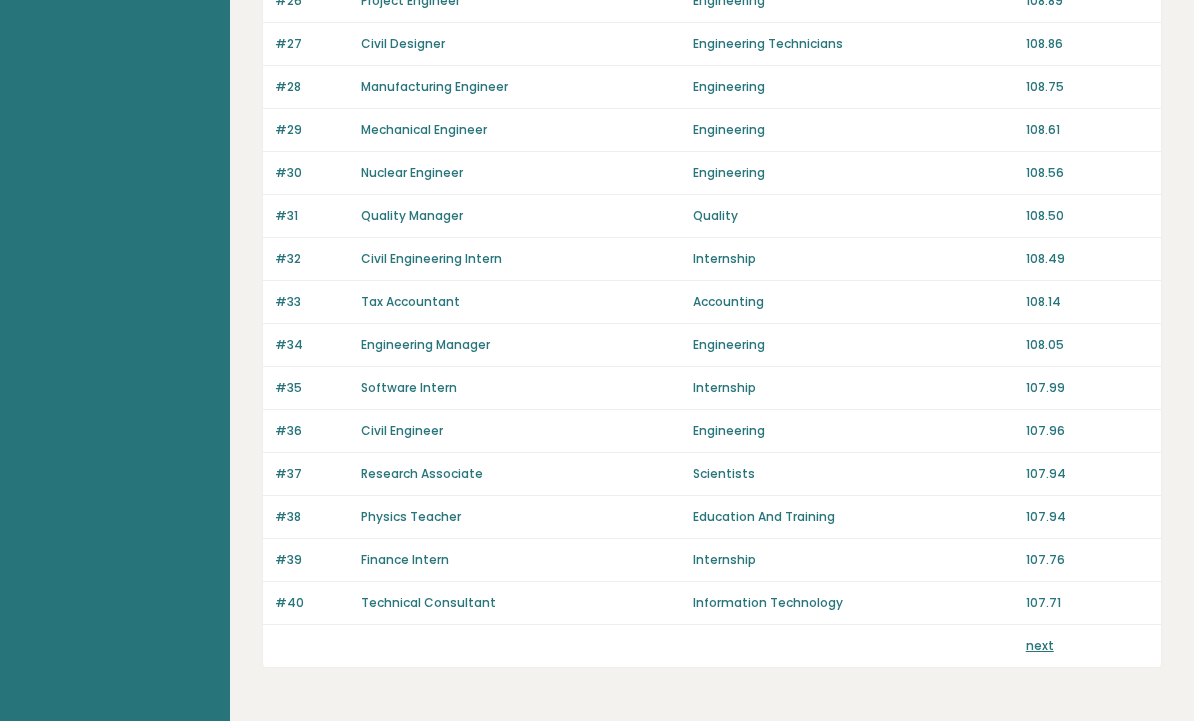 scroll, scrollTop: 1353, scrollLeft: 0, axis: vertical 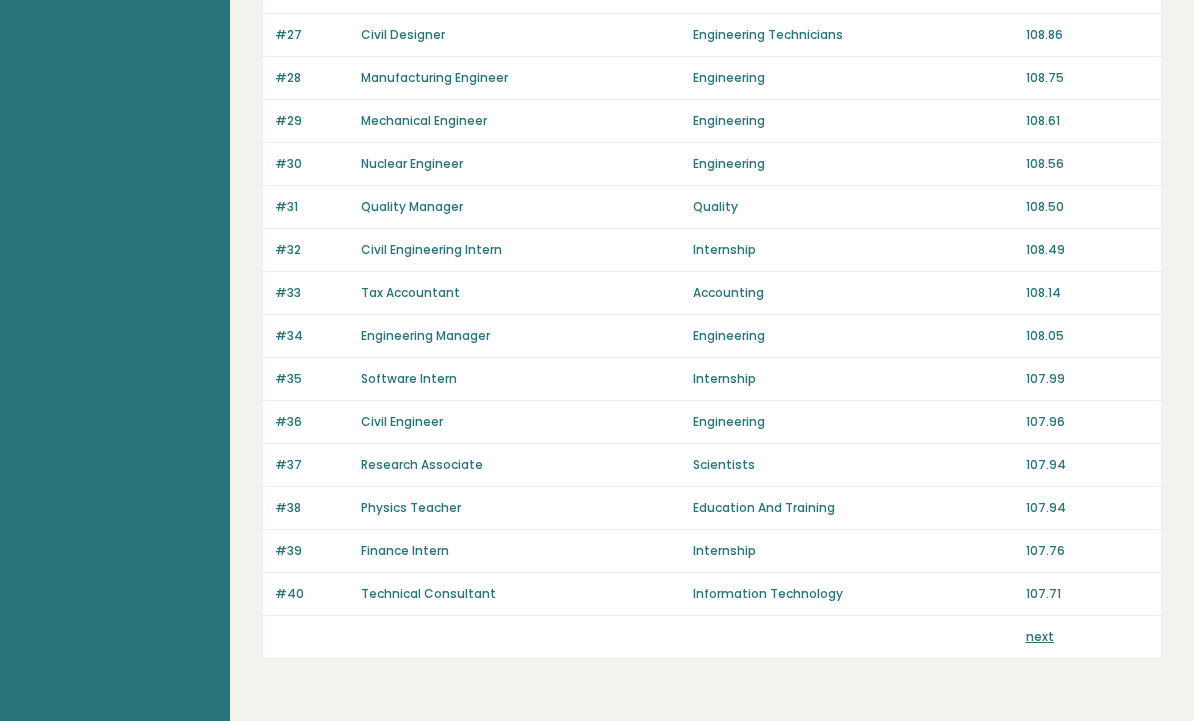 click on "next" at bounding box center (1087, 638) 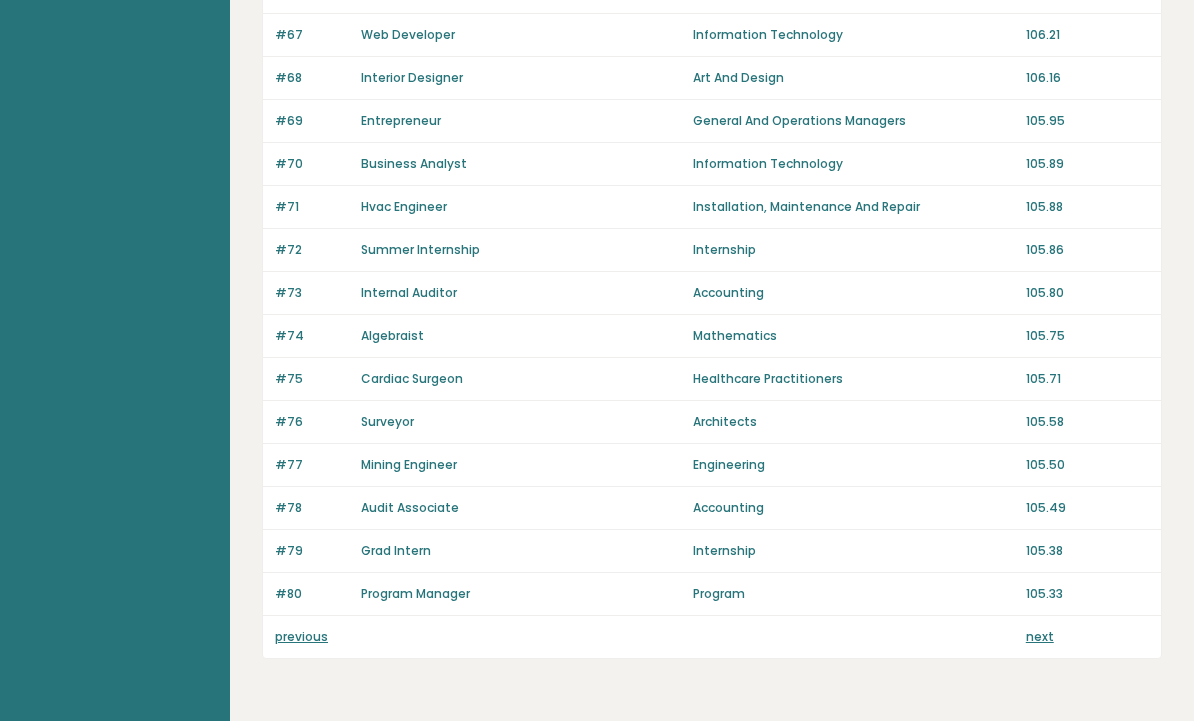 scroll, scrollTop: 1353, scrollLeft: 0, axis: vertical 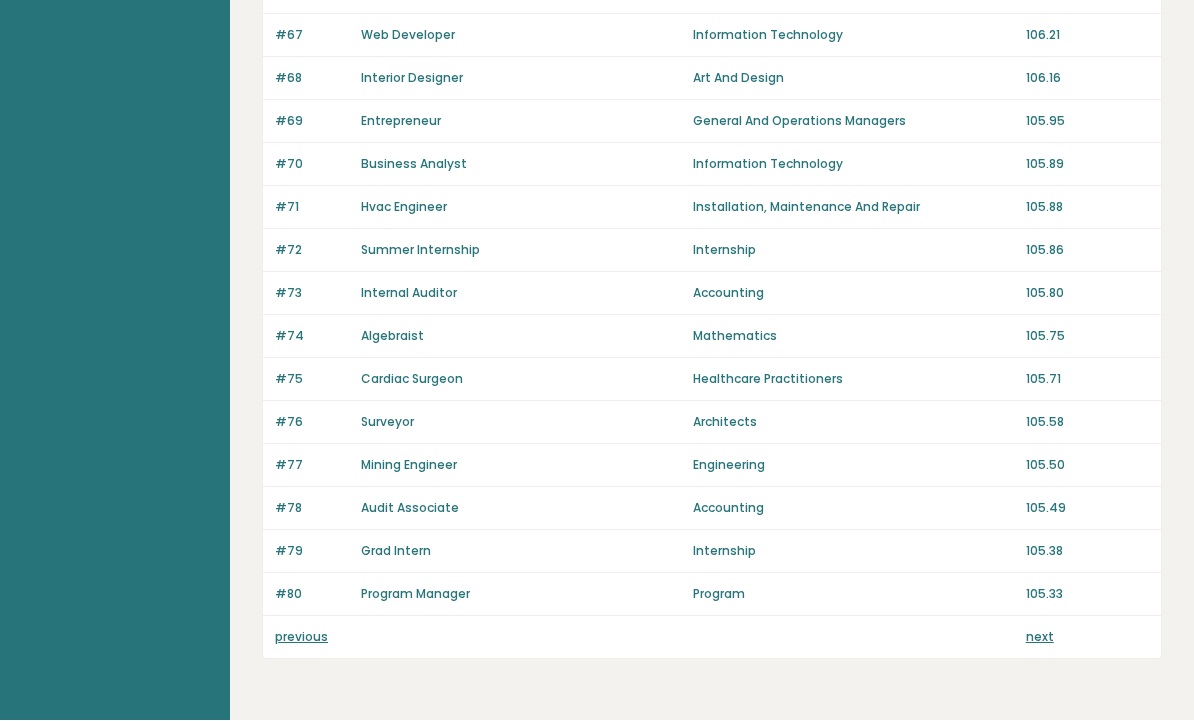 click on "previous" at bounding box center [301, 637] 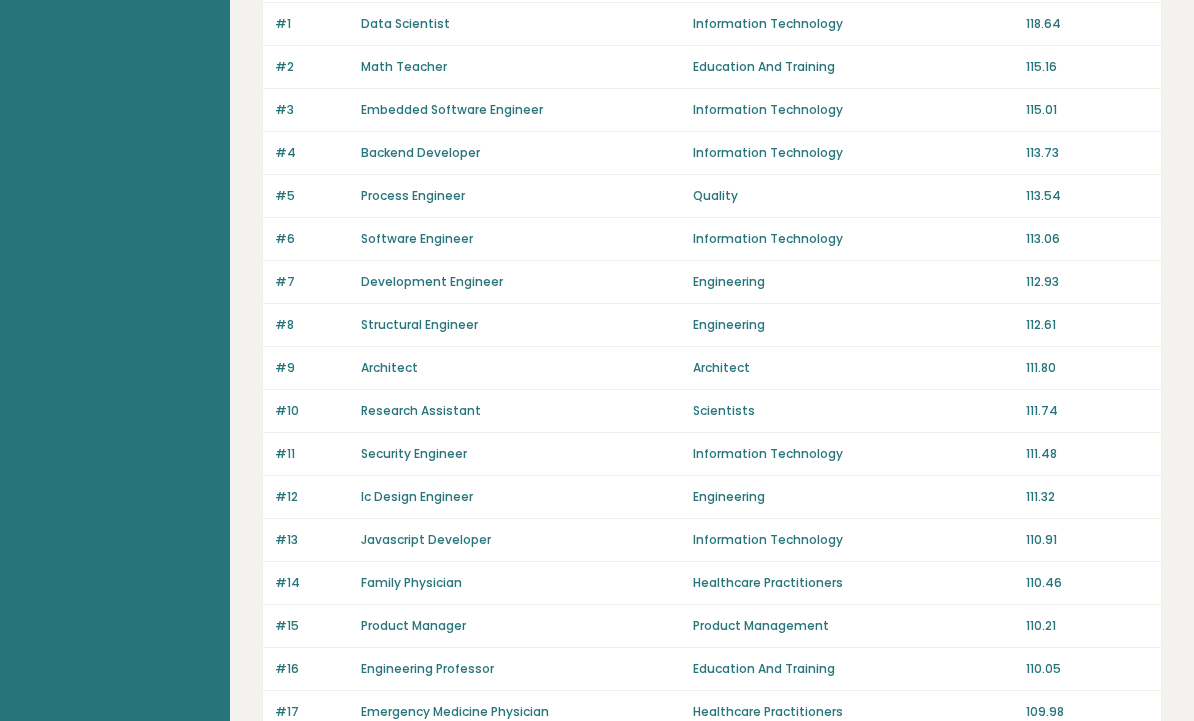 scroll, scrollTop: 256, scrollLeft: 0, axis: vertical 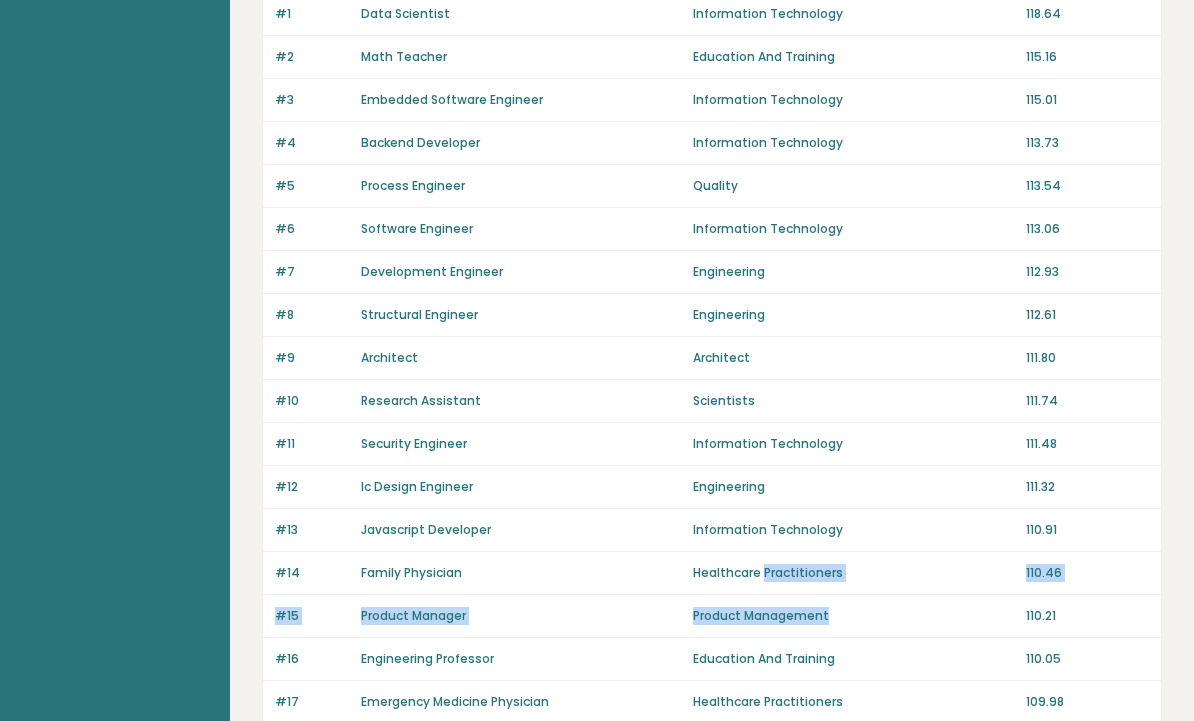 click on "#16
[OCCUPATION]
Education And Training
110.05" at bounding box center [712, 660] 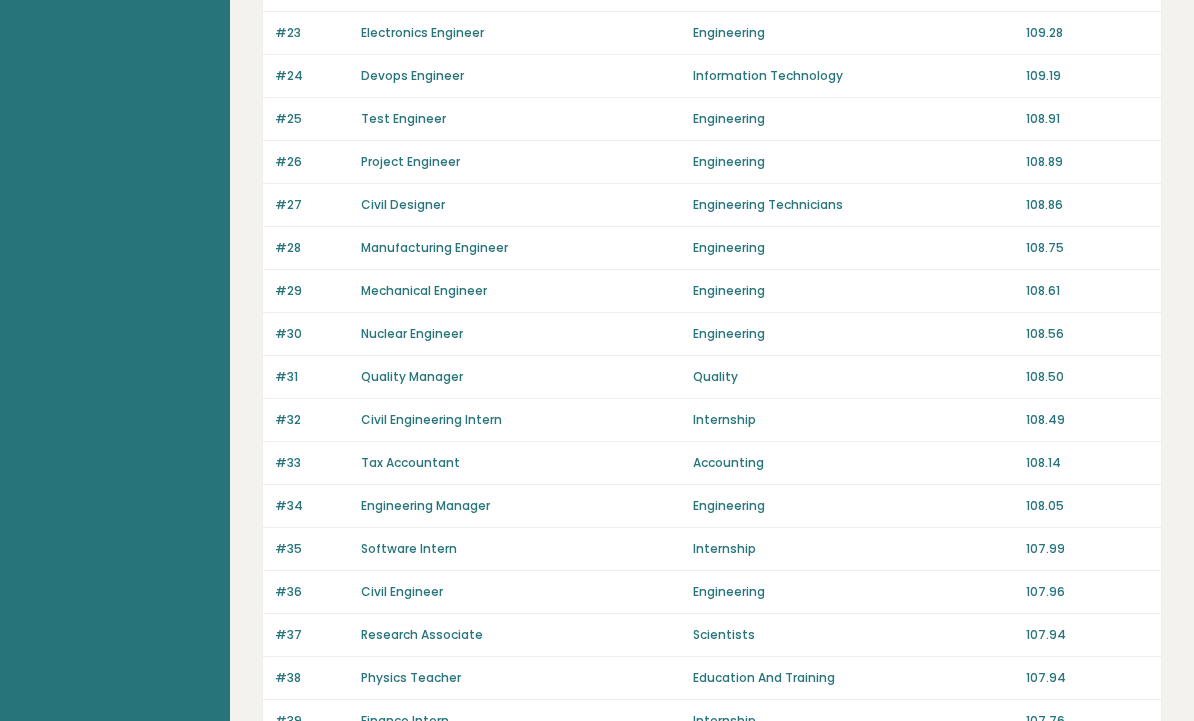 scroll, scrollTop: 1353, scrollLeft: 0, axis: vertical 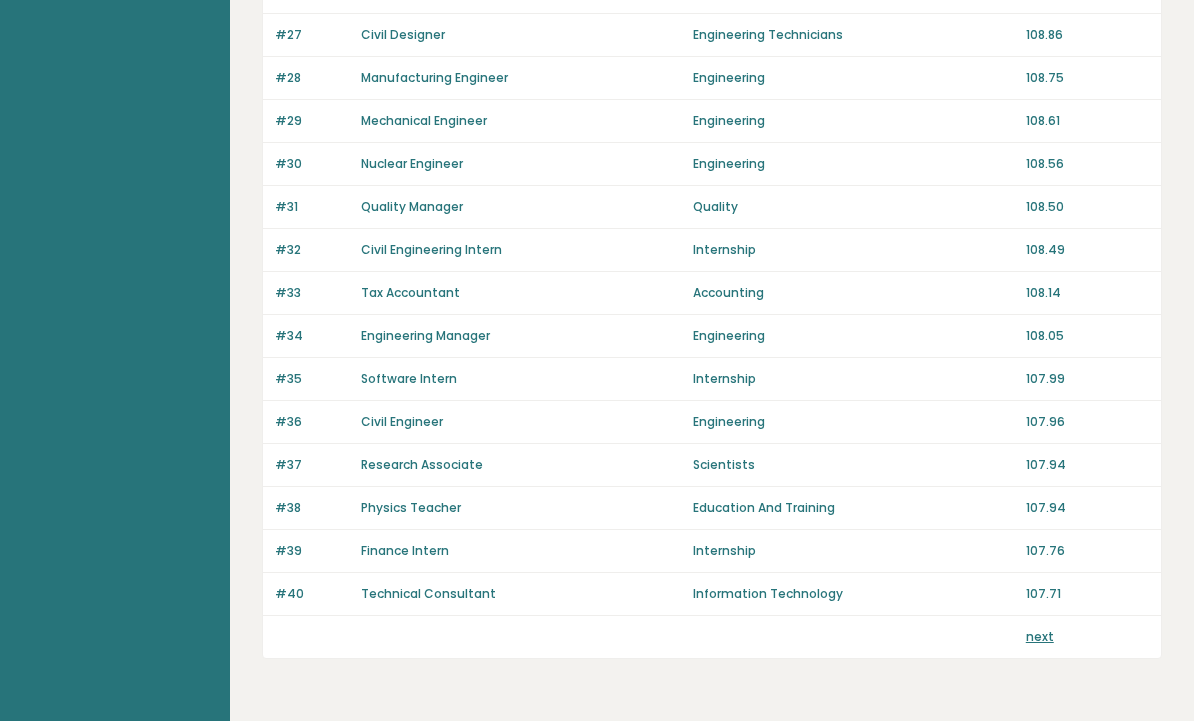 click on "next" at bounding box center [1087, 638] 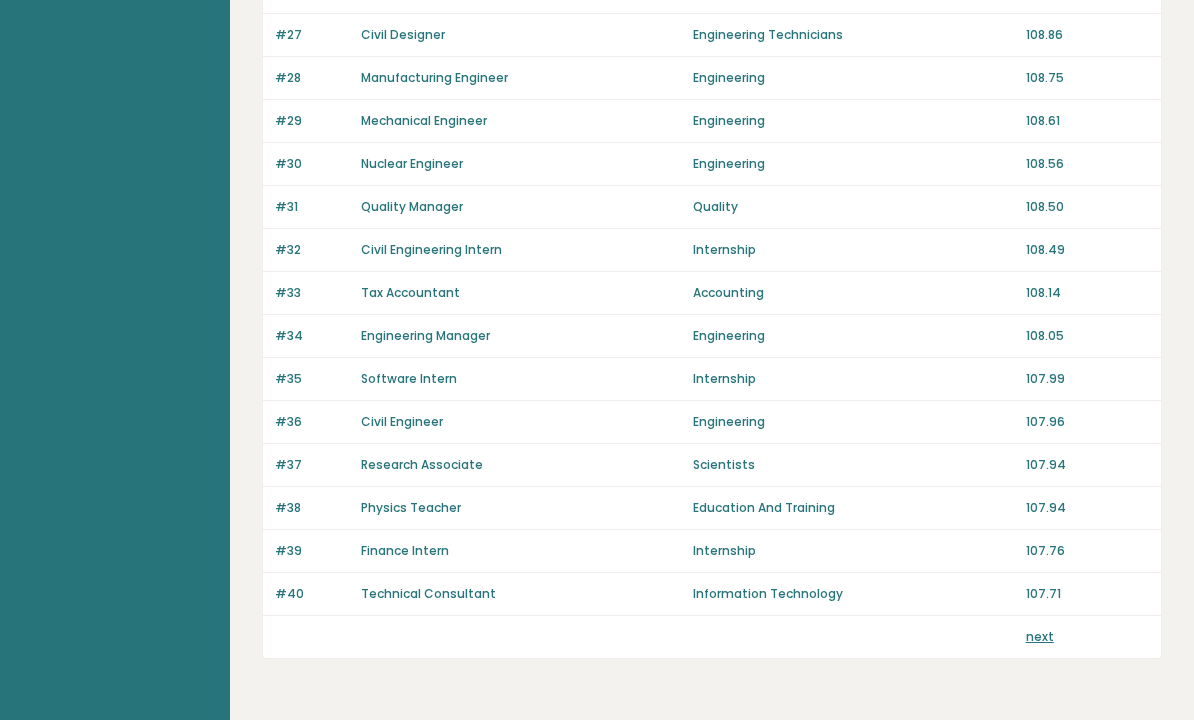 click on "next" at bounding box center [1040, 637] 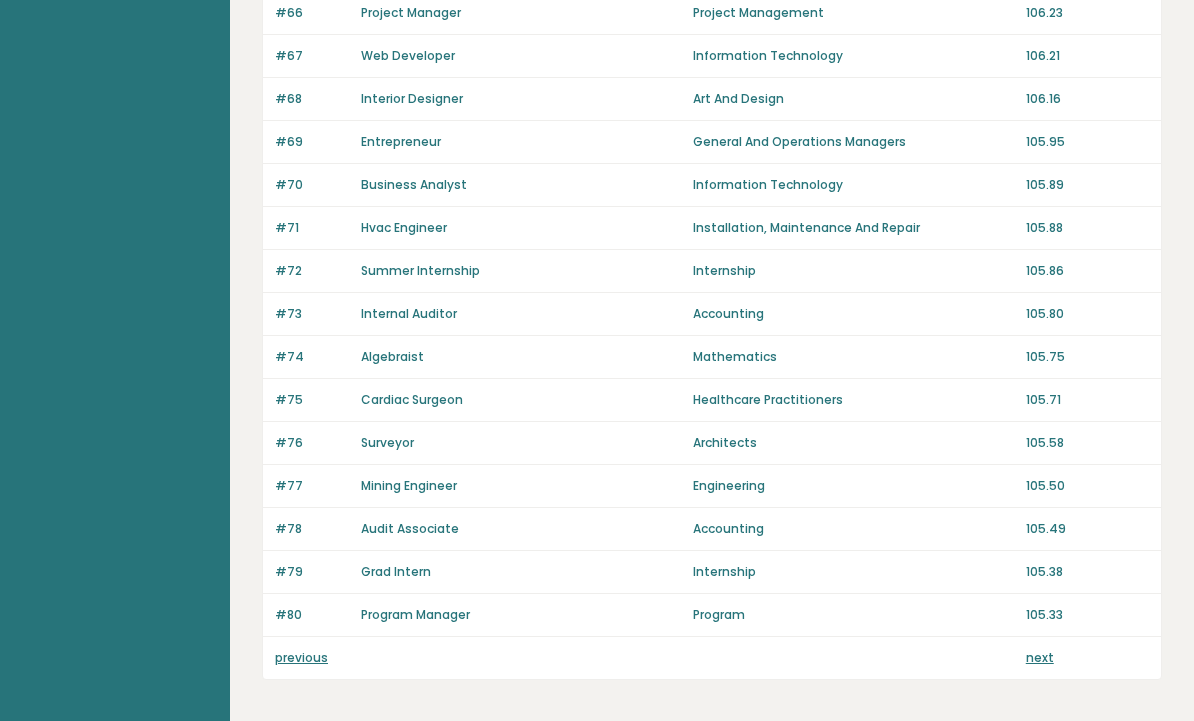 scroll, scrollTop: 1353, scrollLeft: 0, axis: vertical 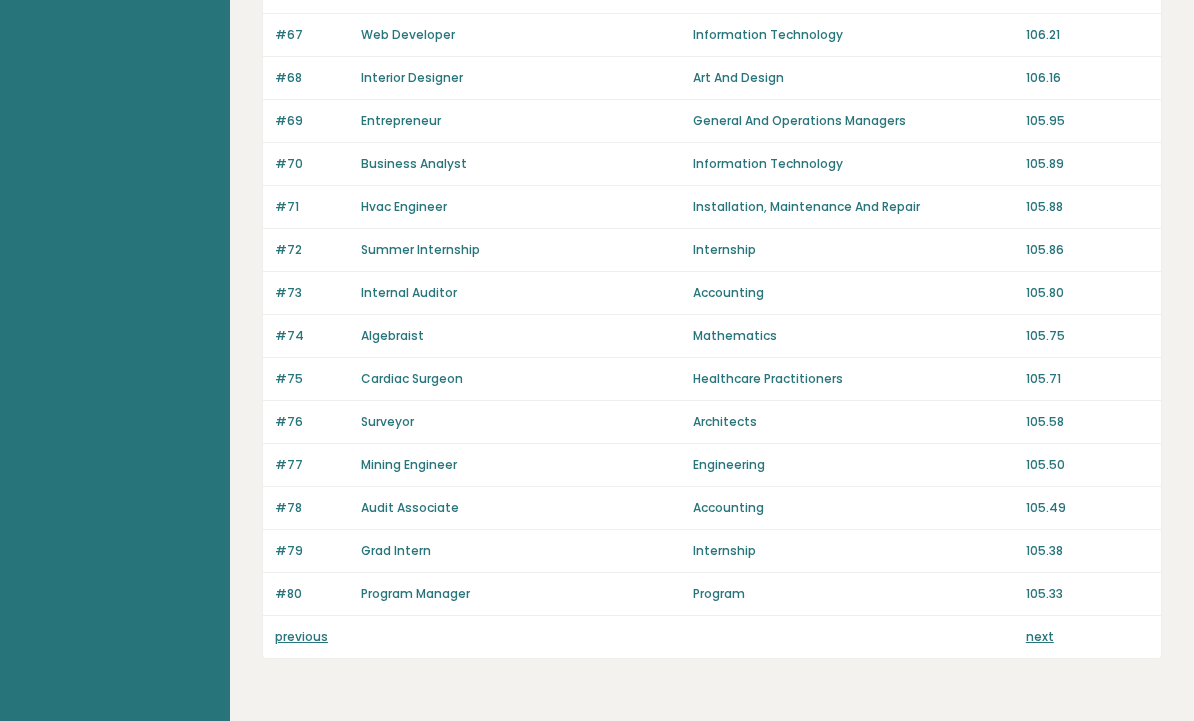 click on "next" at bounding box center (1040, 637) 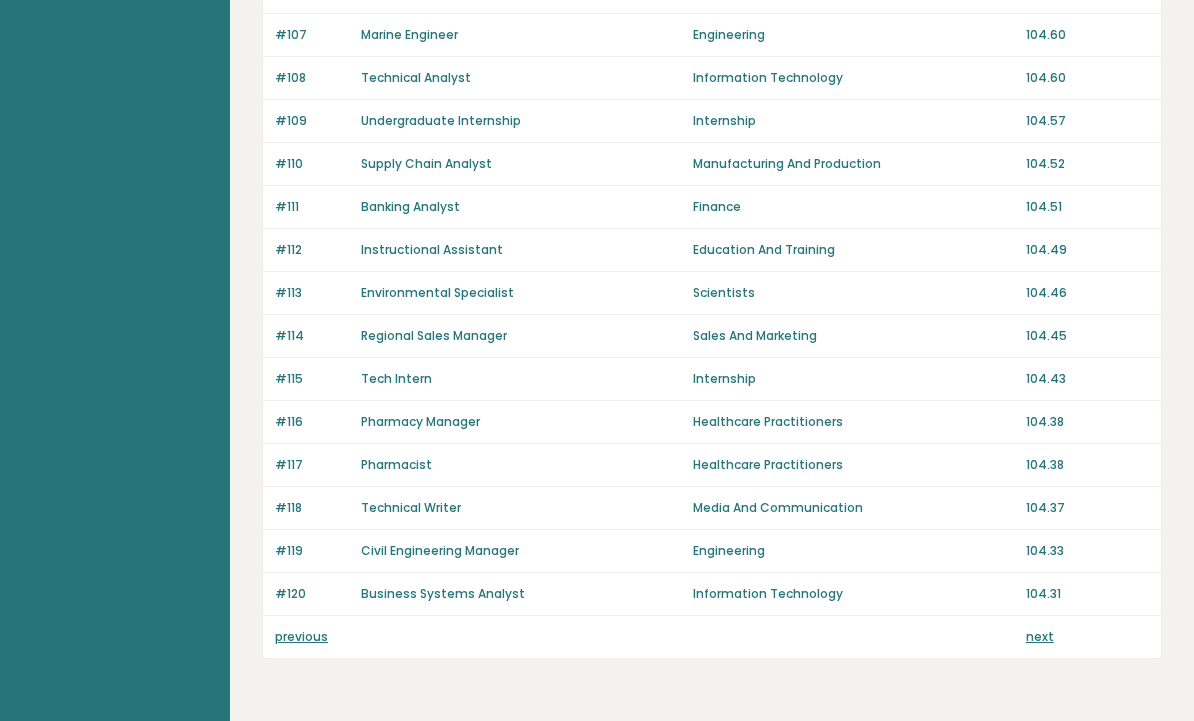 scroll, scrollTop: 1353, scrollLeft: 0, axis: vertical 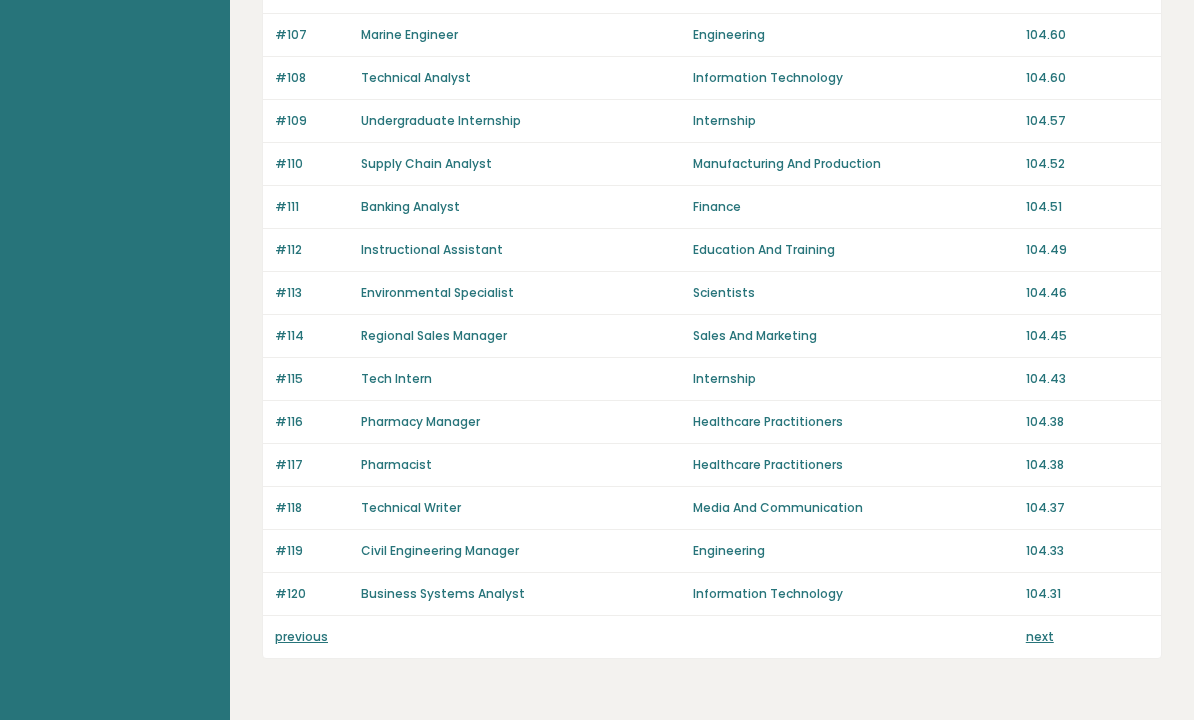 click on "next" at bounding box center (1040, 637) 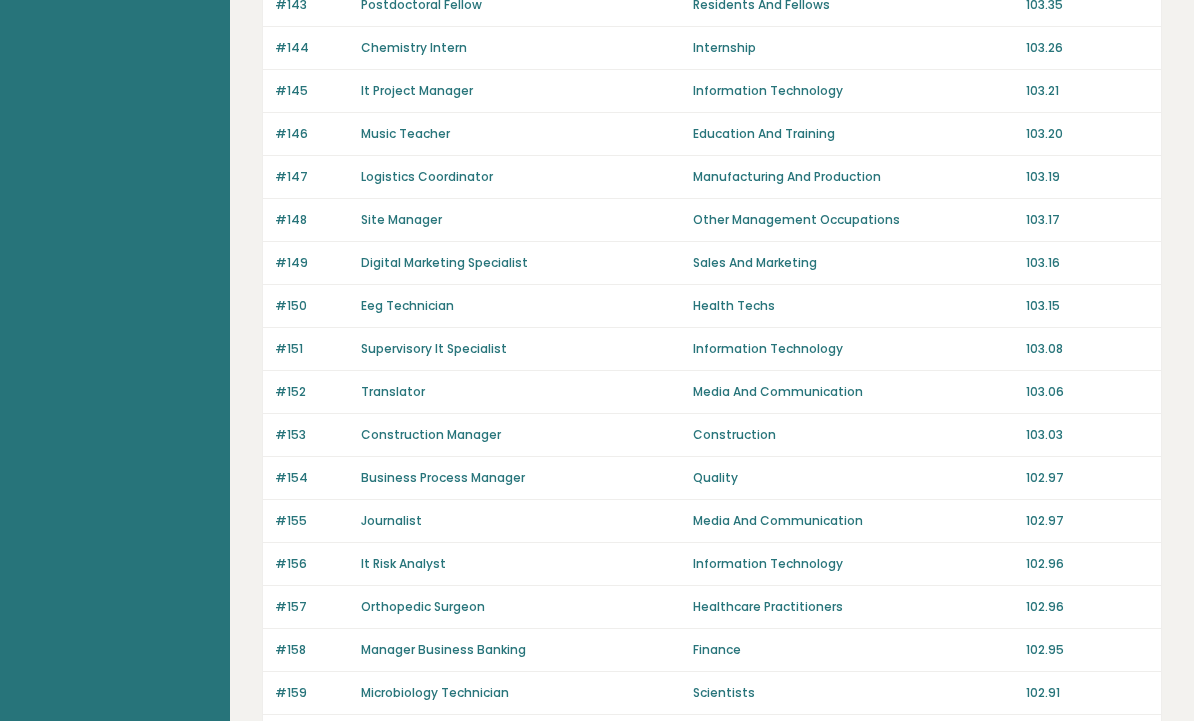 scroll, scrollTop: 1353, scrollLeft: 0, axis: vertical 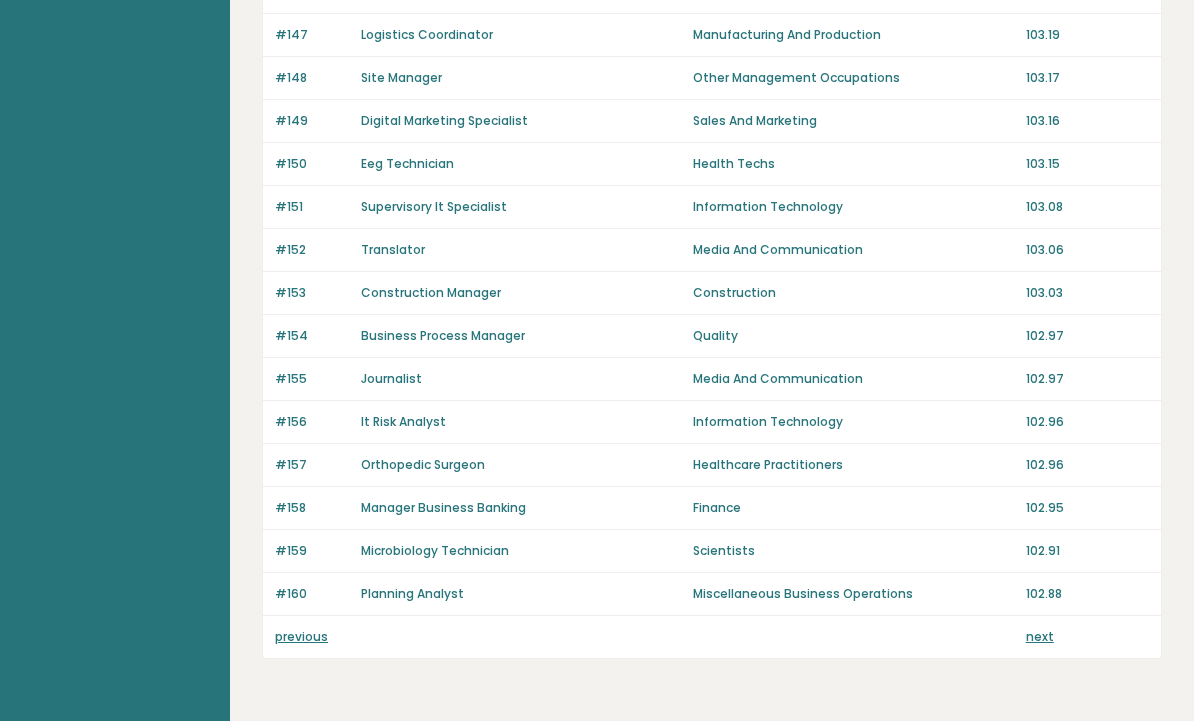 click on "next" at bounding box center (1040, 637) 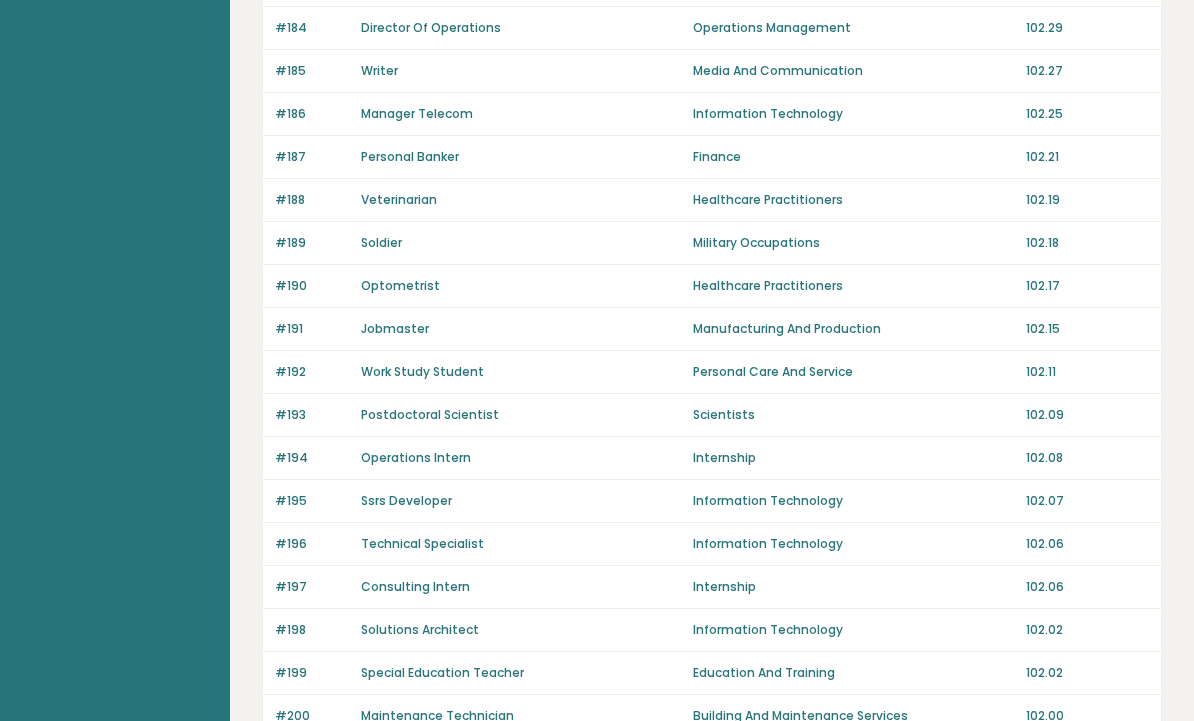 scroll, scrollTop: 1353, scrollLeft: 0, axis: vertical 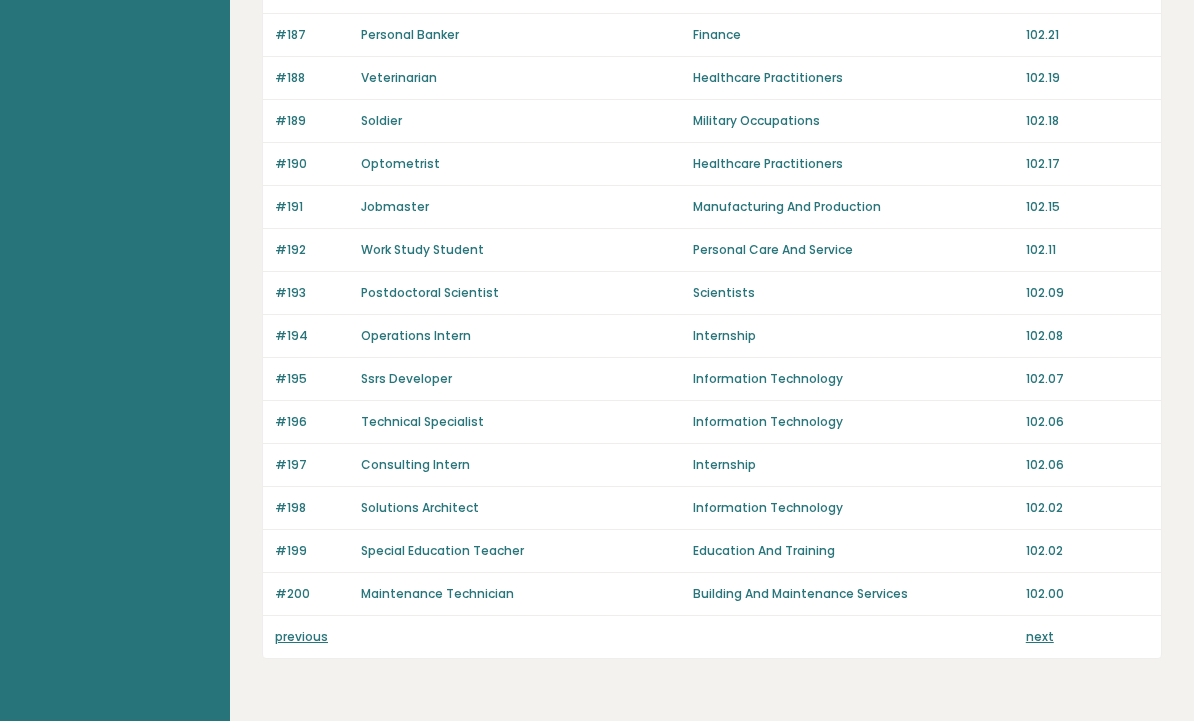 click on "next" at bounding box center [1040, 637] 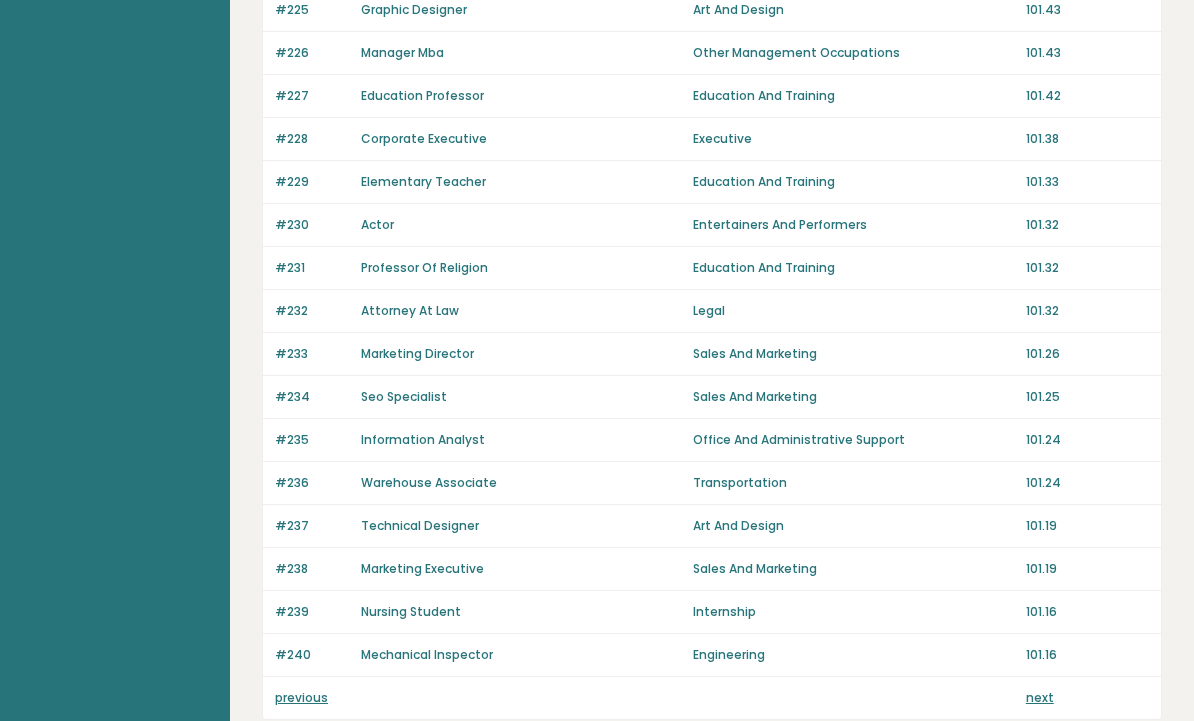 scroll, scrollTop: 1353, scrollLeft: 0, axis: vertical 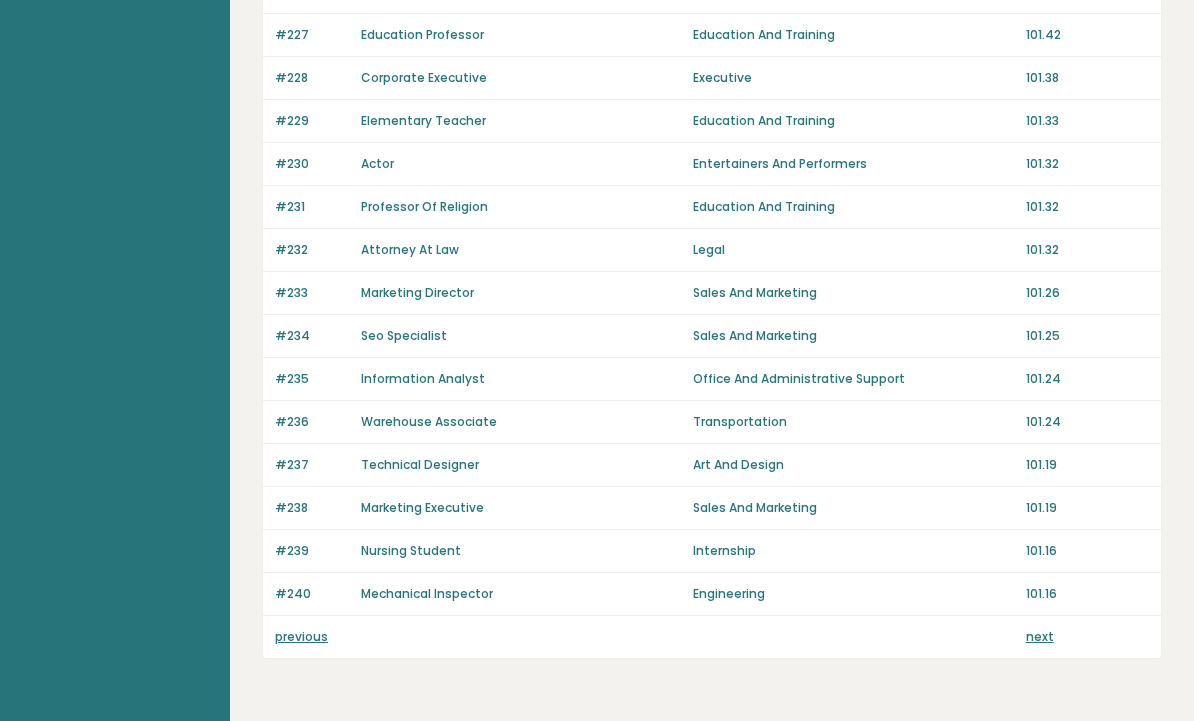 click on "next" at bounding box center [1040, 637] 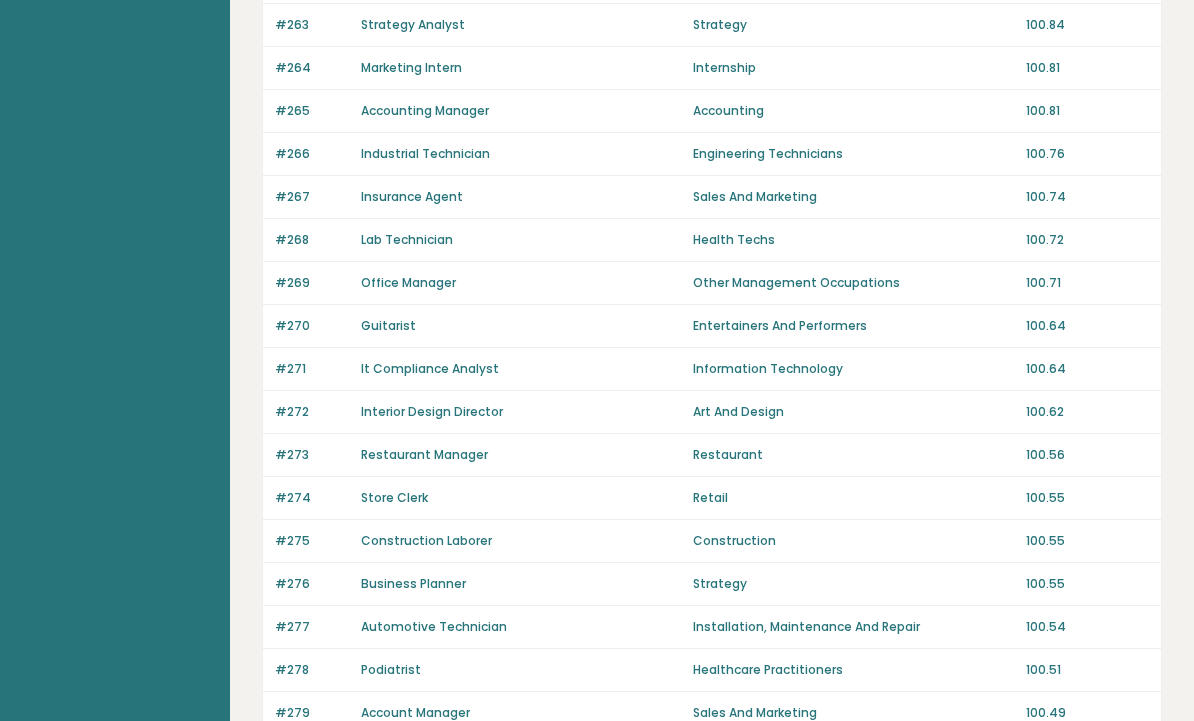 scroll, scrollTop: 1353, scrollLeft: 0, axis: vertical 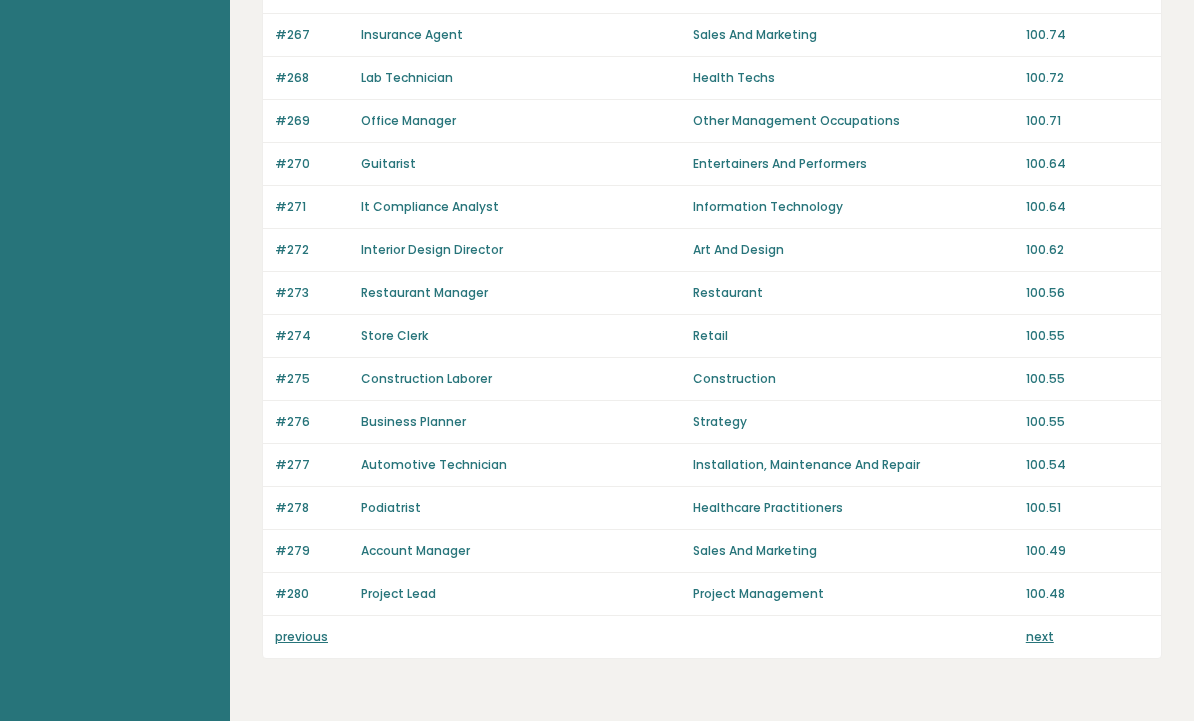 click on "next" at bounding box center [1040, 637] 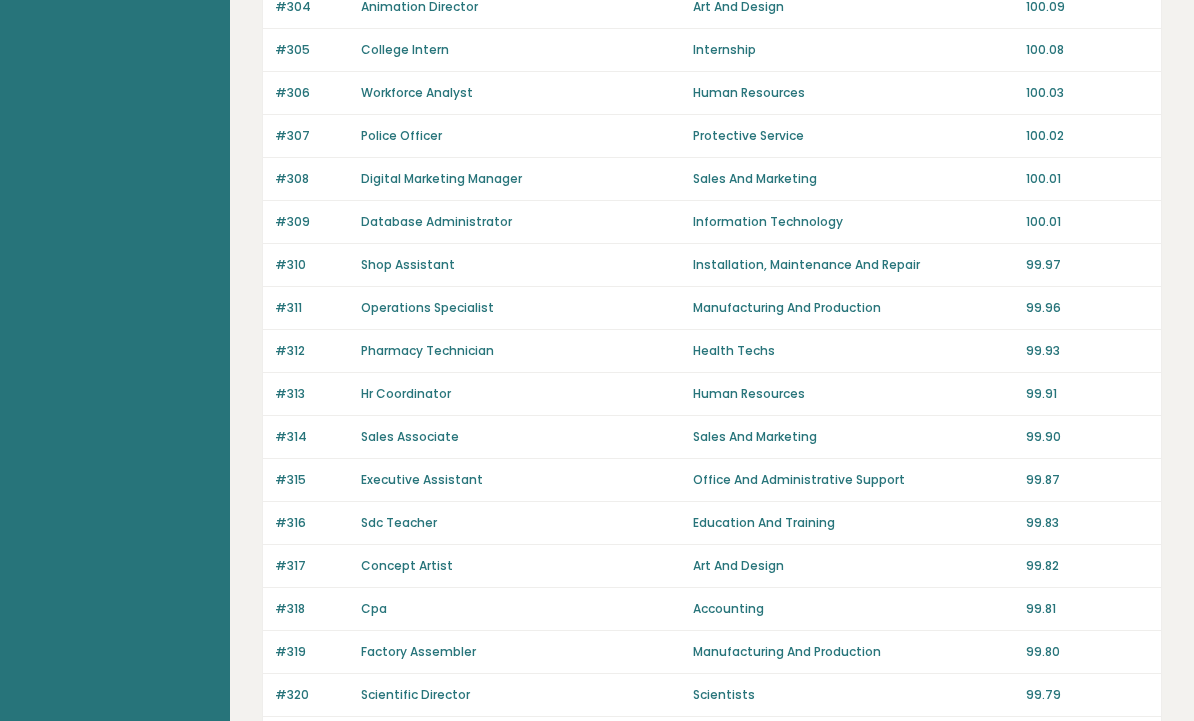 scroll, scrollTop: 1353, scrollLeft: 0, axis: vertical 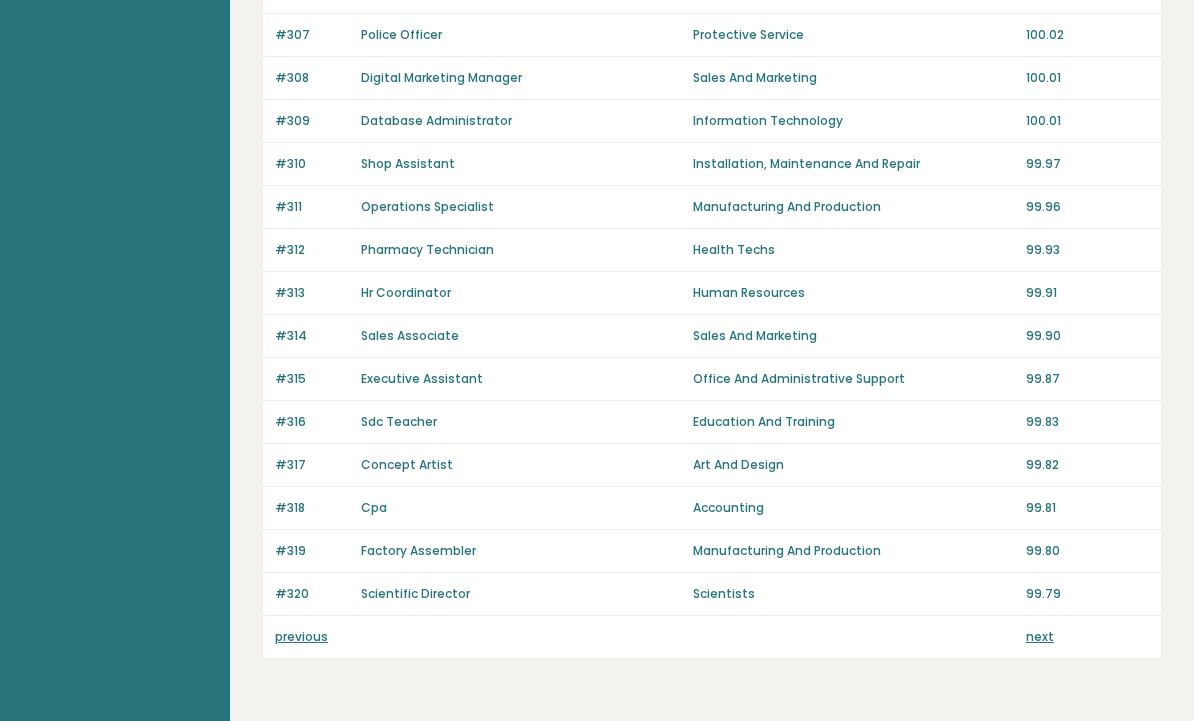 click on "next" at bounding box center [1040, 637] 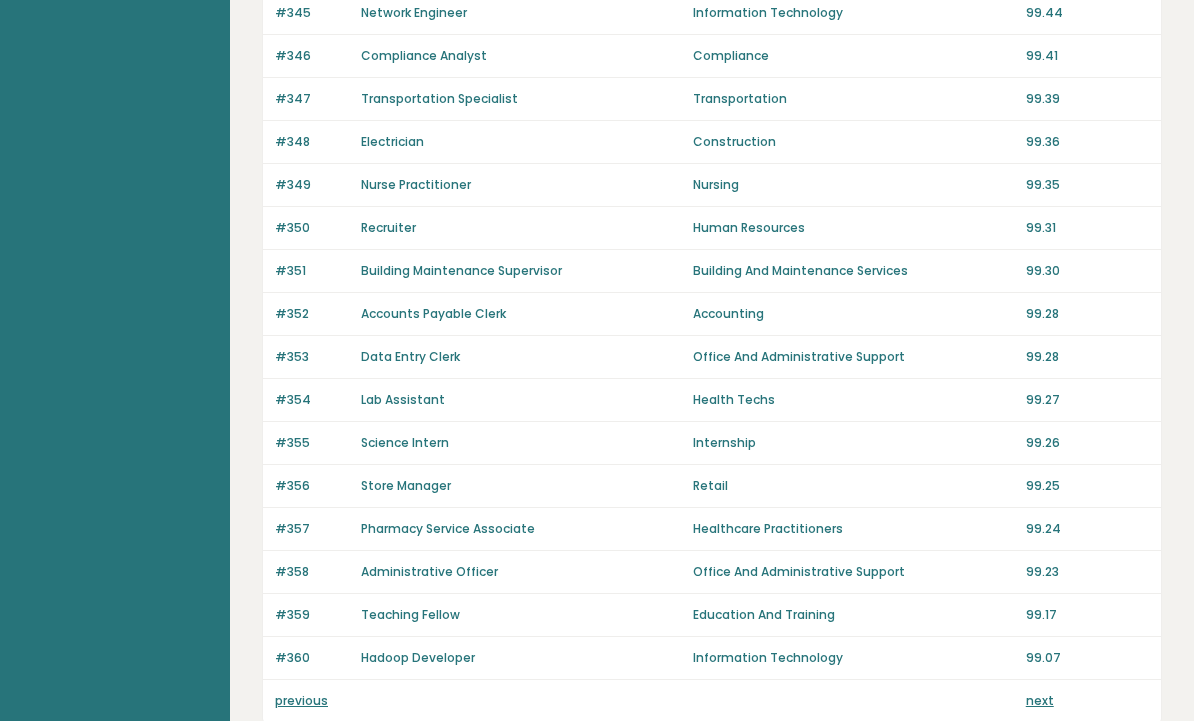 scroll, scrollTop: 1353, scrollLeft: 0, axis: vertical 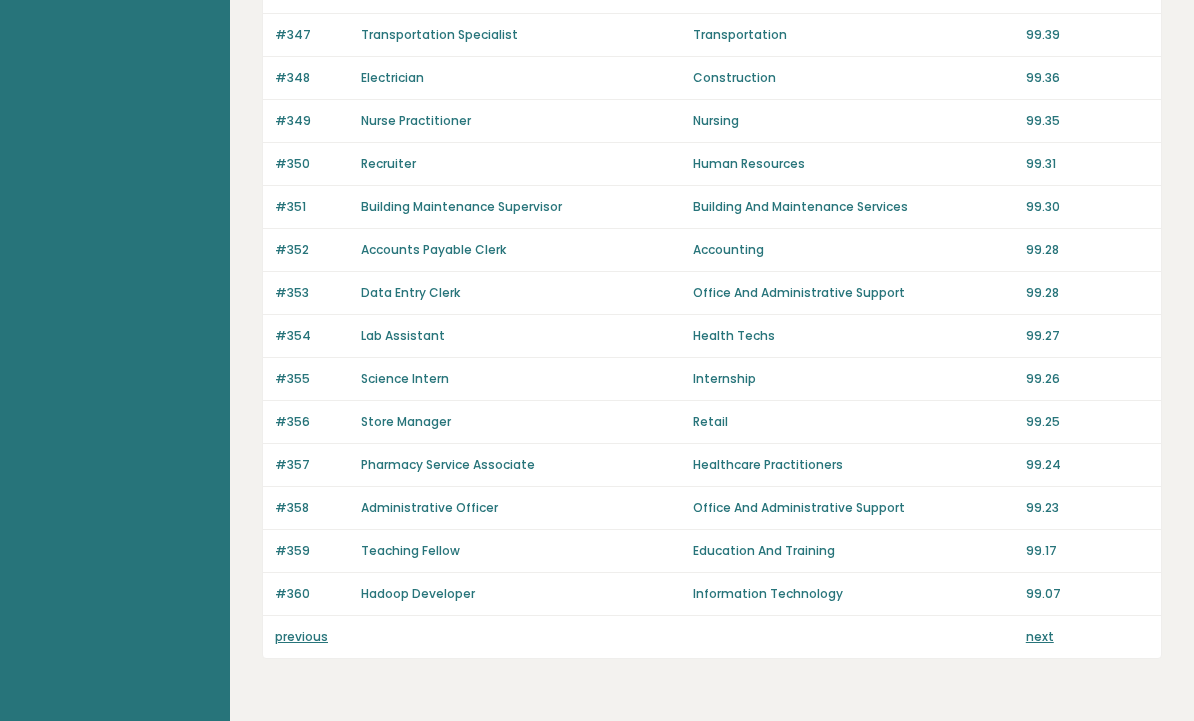 click on "next" at bounding box center [1040, 637] 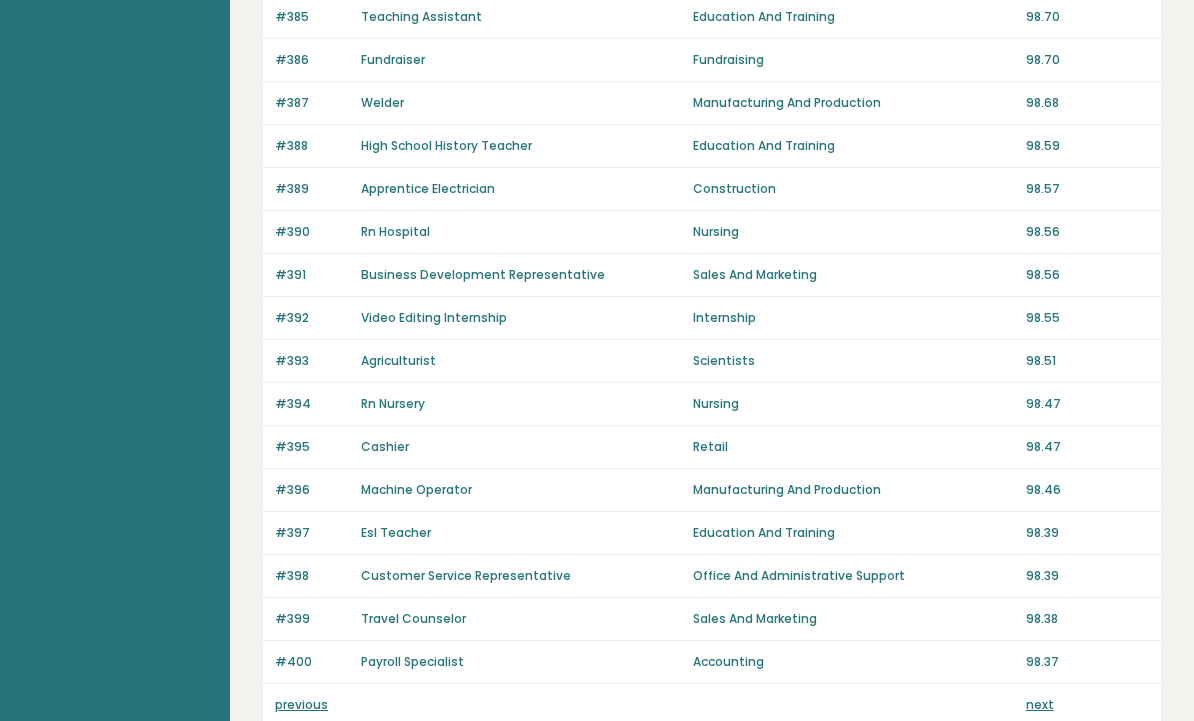 scroll, scrollTop: 1353, scrollLeft: 0, axis: vertical 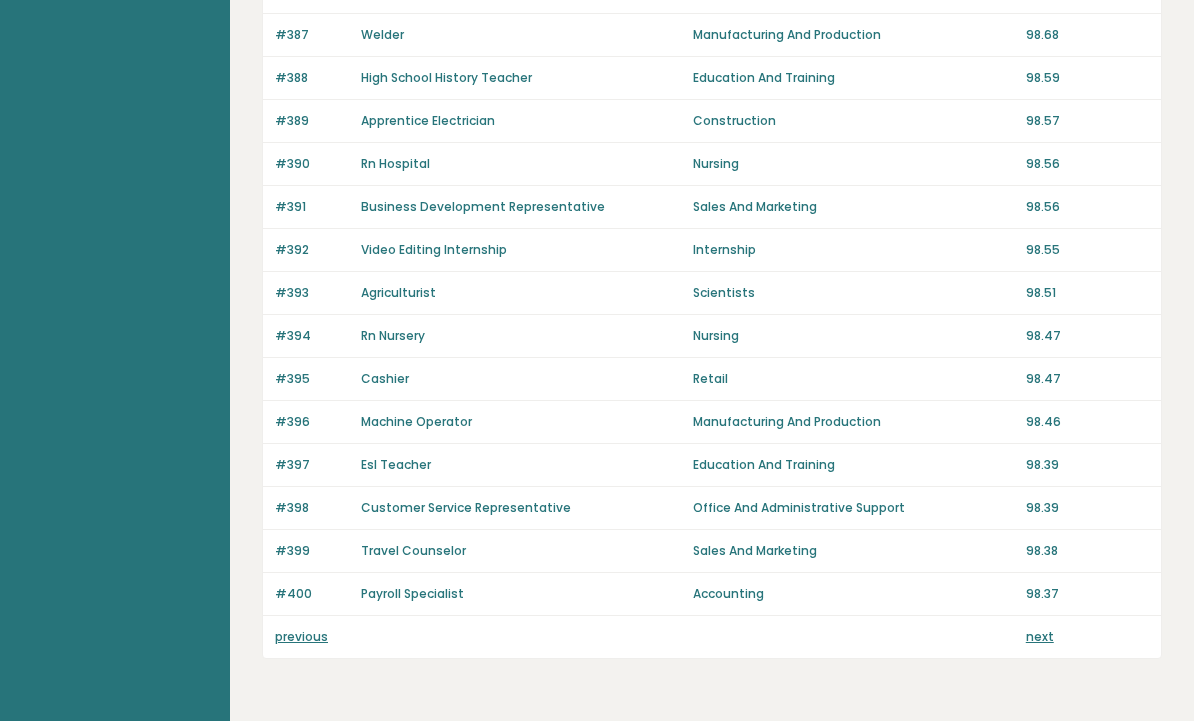click on "next" at bounding box center [1040, 637] 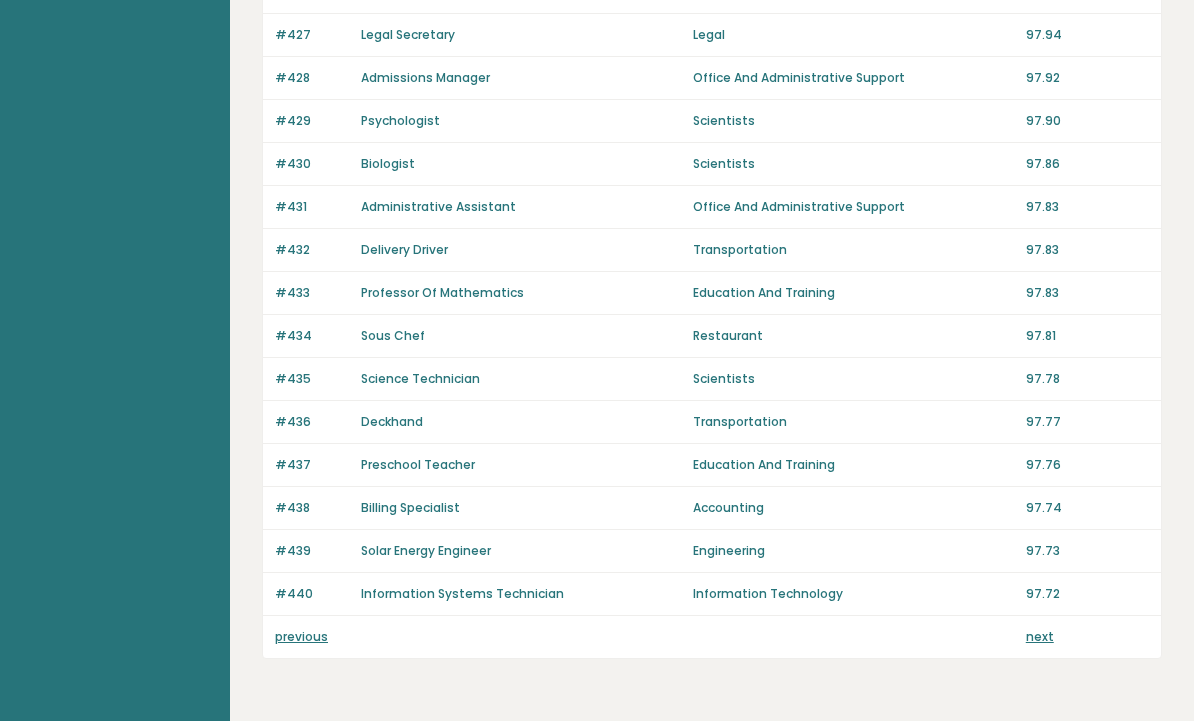 scroll, scrollTop: 1353, scrollLeft: 0, axis: vertical 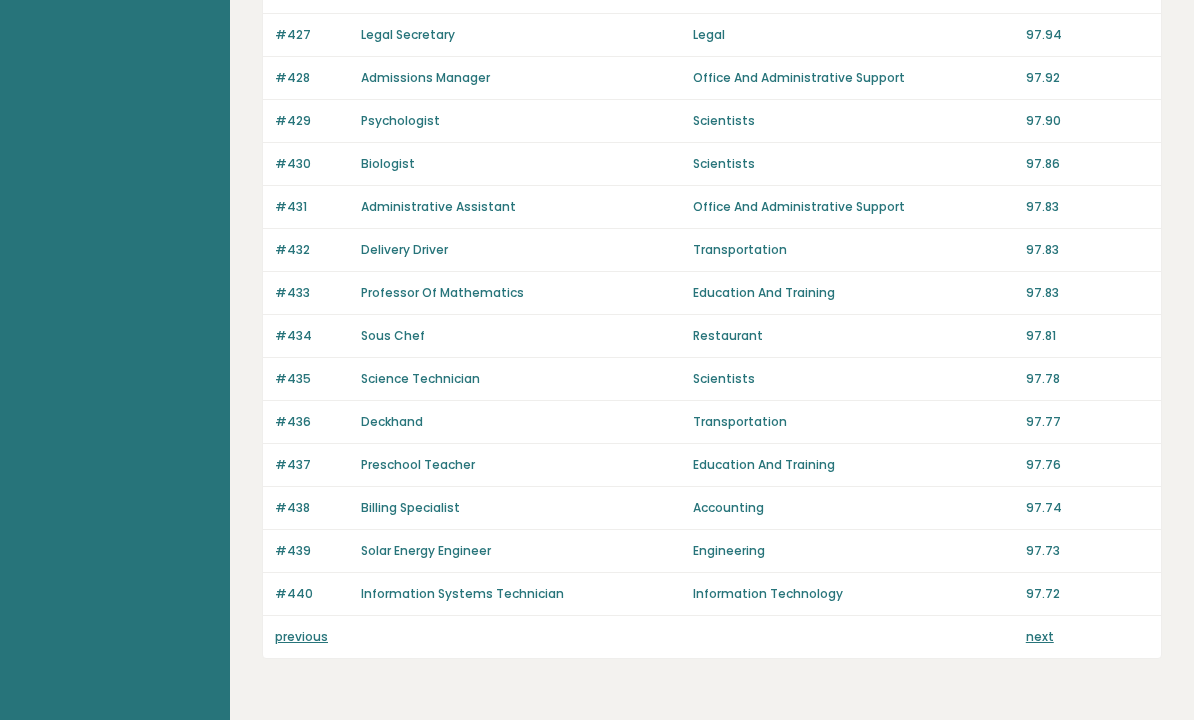 click on "next" at bounding box center (1040, 637) 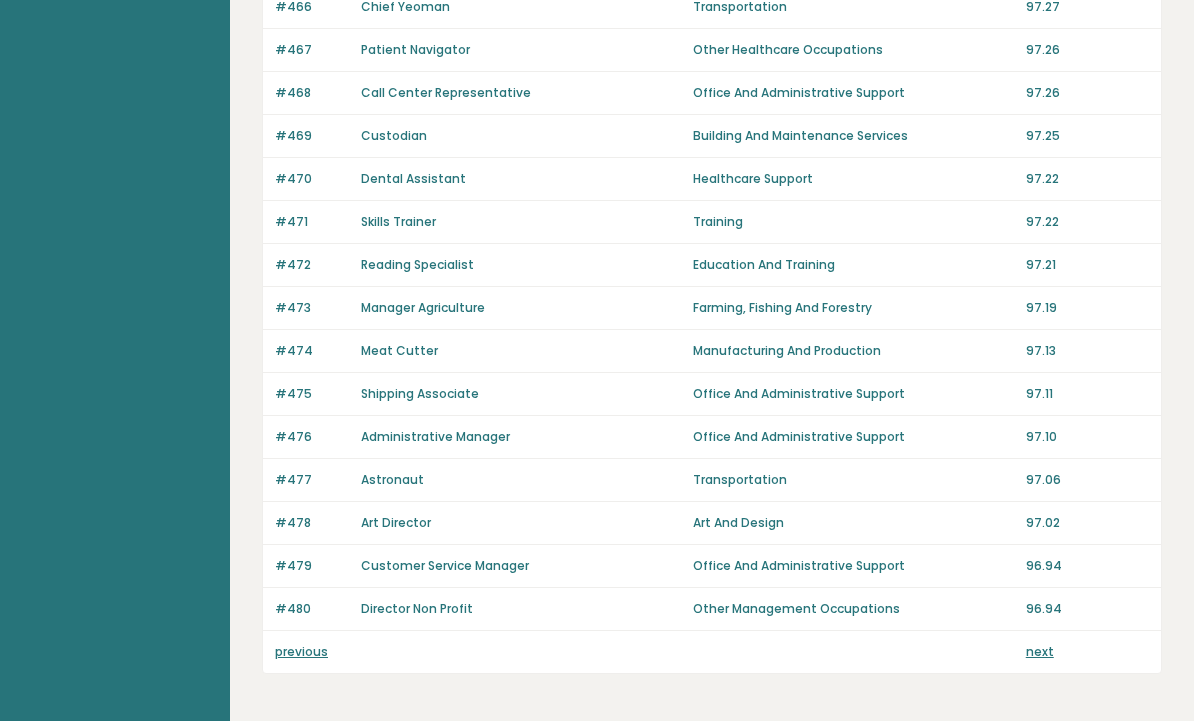 scroll, scrollTop: 1345, scrollLeft: 0, axis: vertical 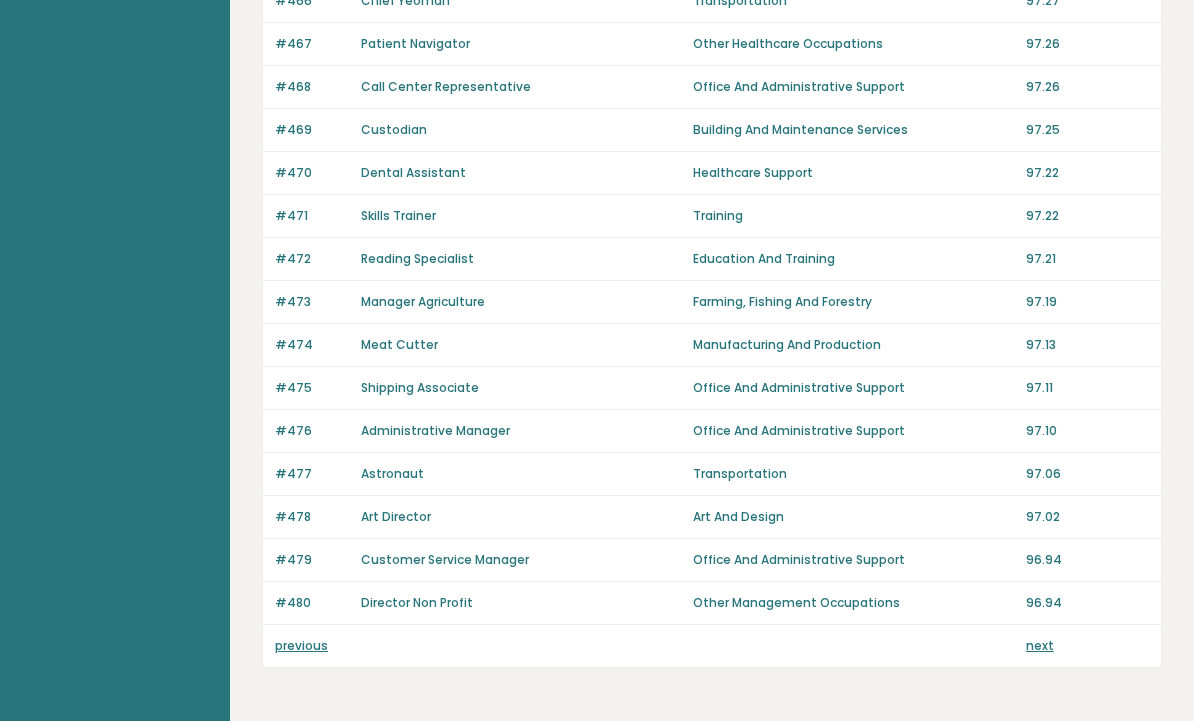 click on "next" at bounding box center [1040, 645] 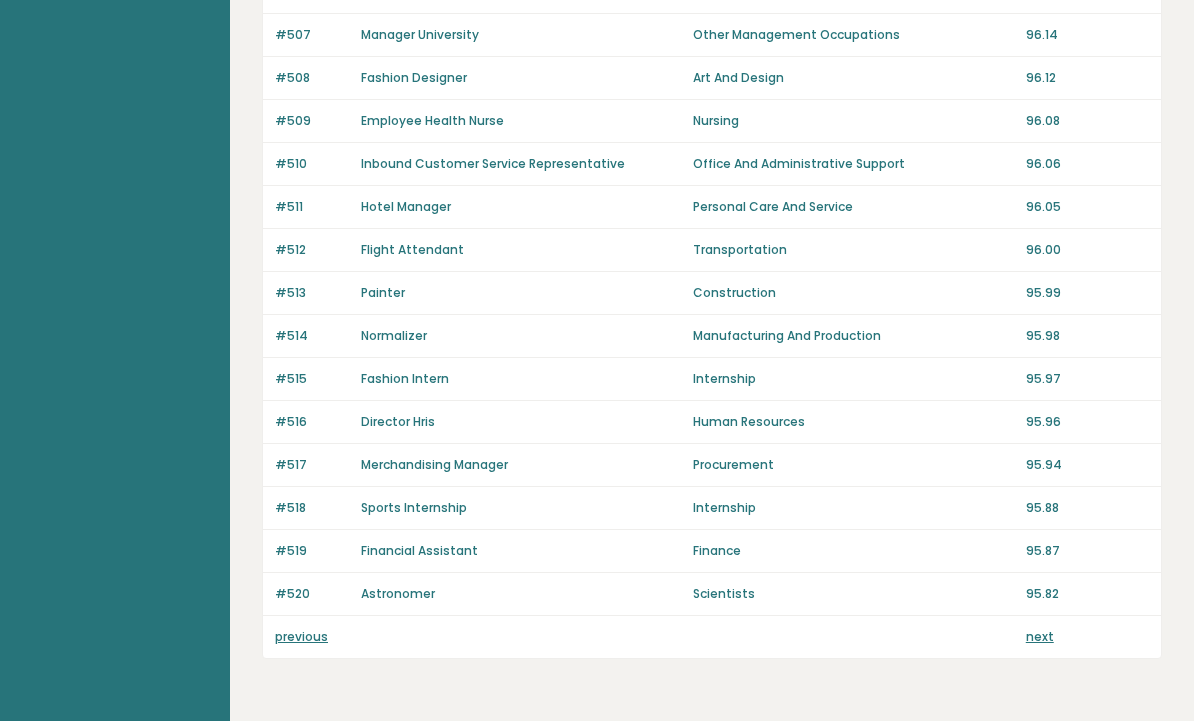 scroll, scrollTop: 1353, scrollLeft: 0, axis: vertical 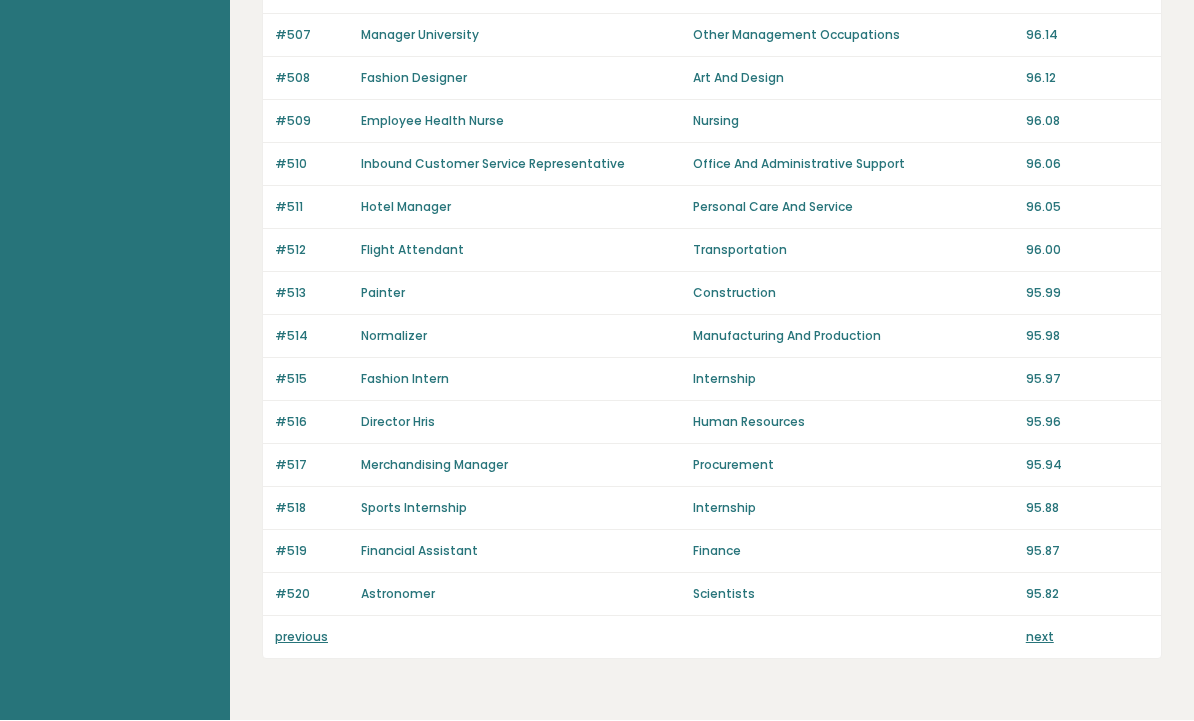 click on "next" at bounding box center [1040, 637] 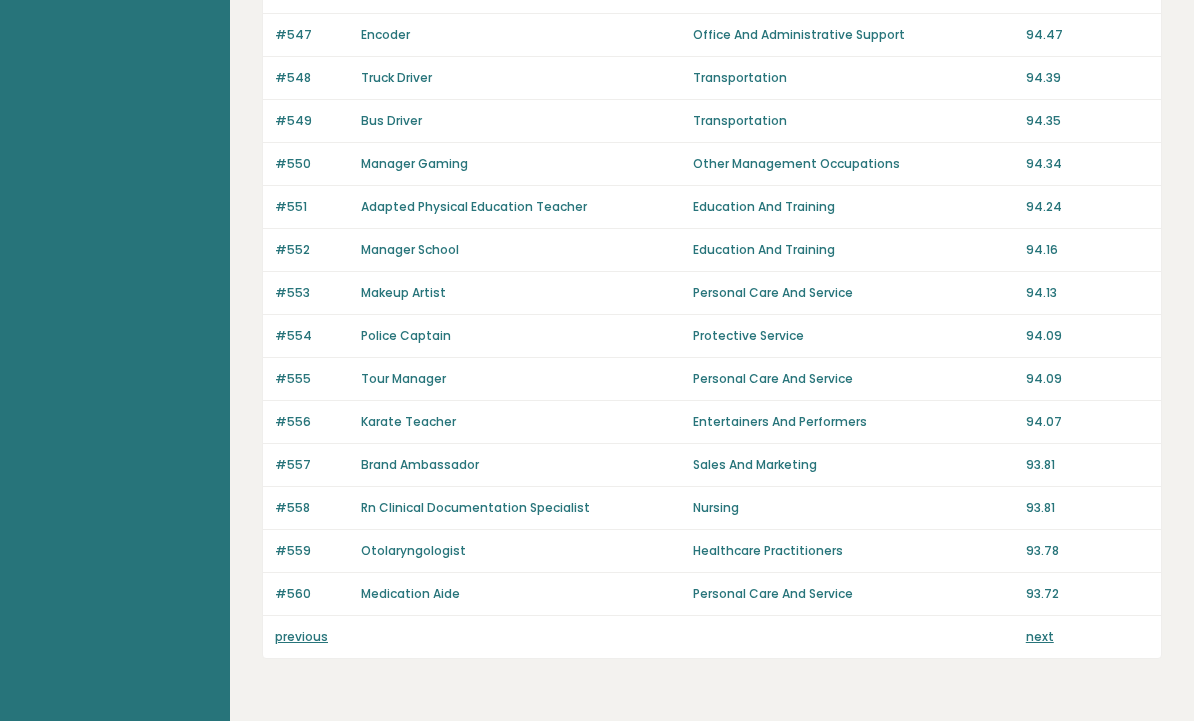 scroll, scrollTop: 1353, scrollLeft: 0, axis: vertical 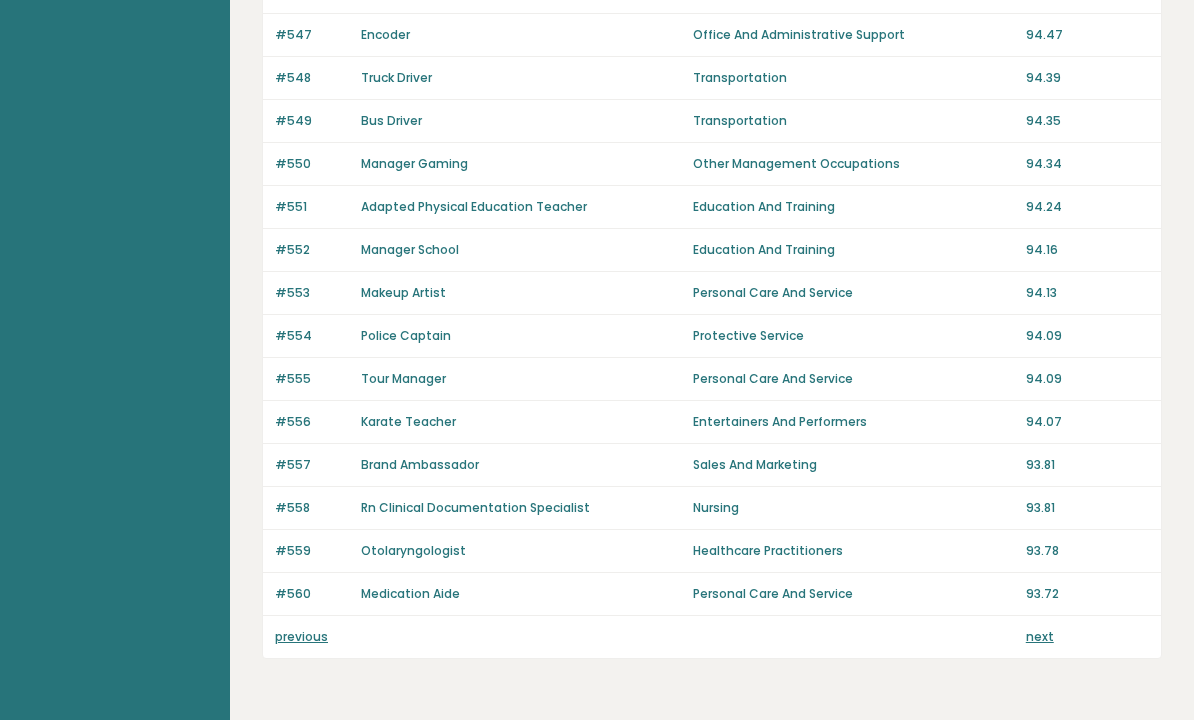 click on "next" at bounding box center (1040, 637) 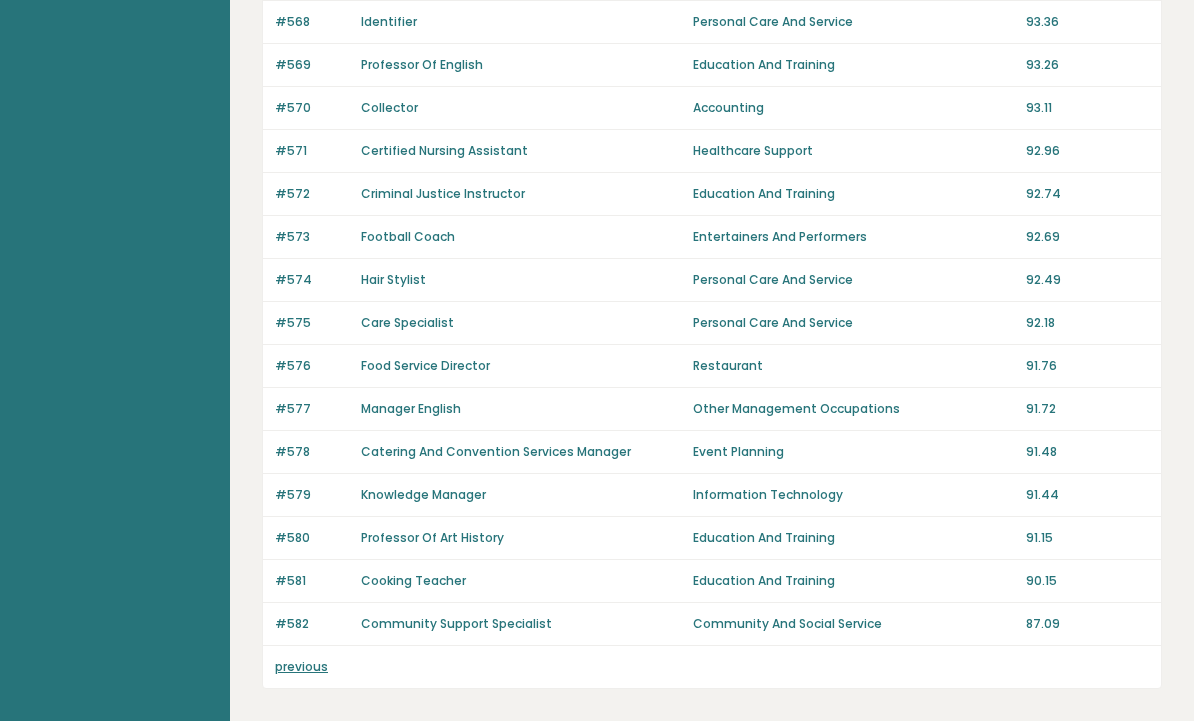 scroll, scrollTop: 579, scrollLeft: 0, axis: vertical 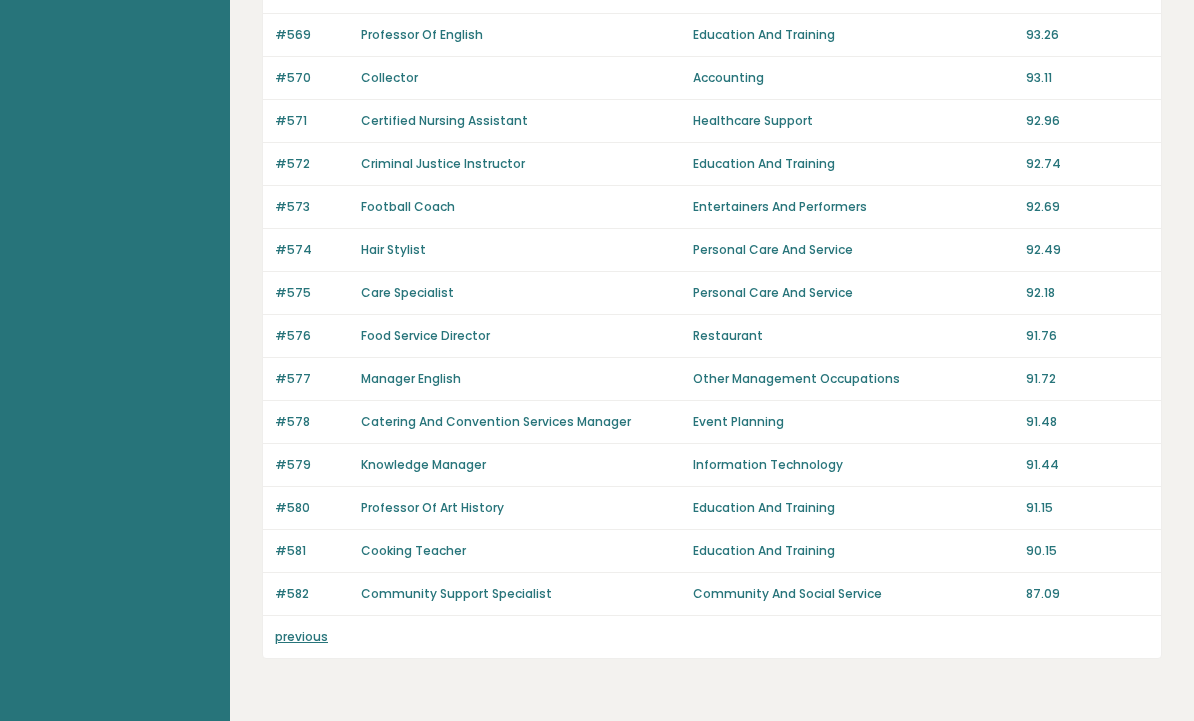 click on "Average IQ scores
per jobtitle
It is important to remember that intelligence is complex and multifaceted, and that intelligence tests do not capture all aspects of human cognitive ability. The BRGHT IQ Test measures candidates' logical reasoning, numerical and spatial reasoning skills.
Rank
Jobtitle
Category
Avg IQ
#561
Music Manager
Entertainers And Performers
93.72
#562
Alliance Director
Strategy
93.66
#563
Hairdresser" at bounding box center (712, 104) 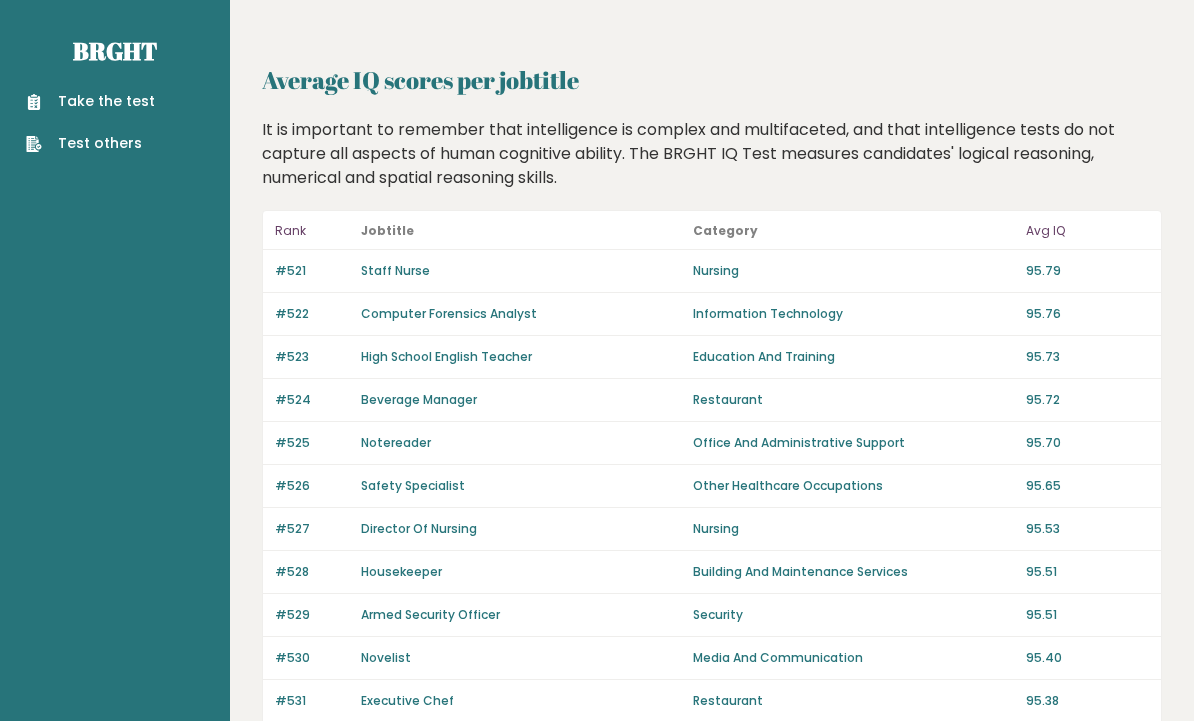 scroll, scrollTop: 0, scrollLeft: 0, axis: both 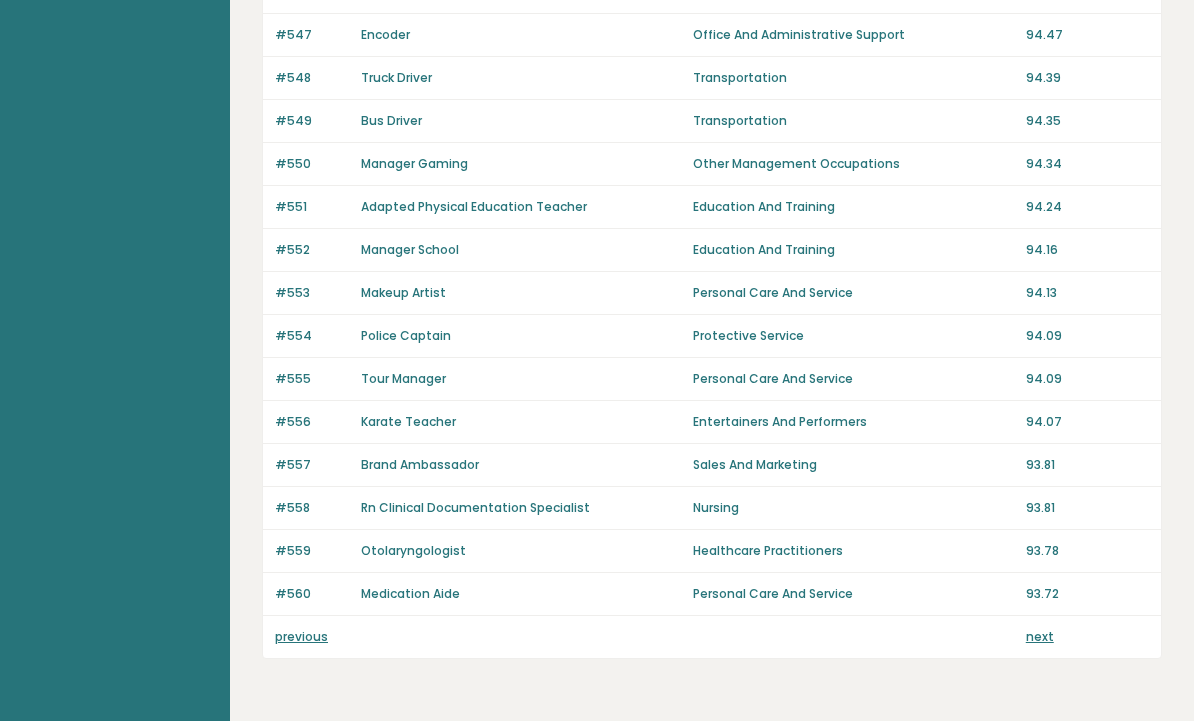 click on "previous" at bounding box center [301, 637] 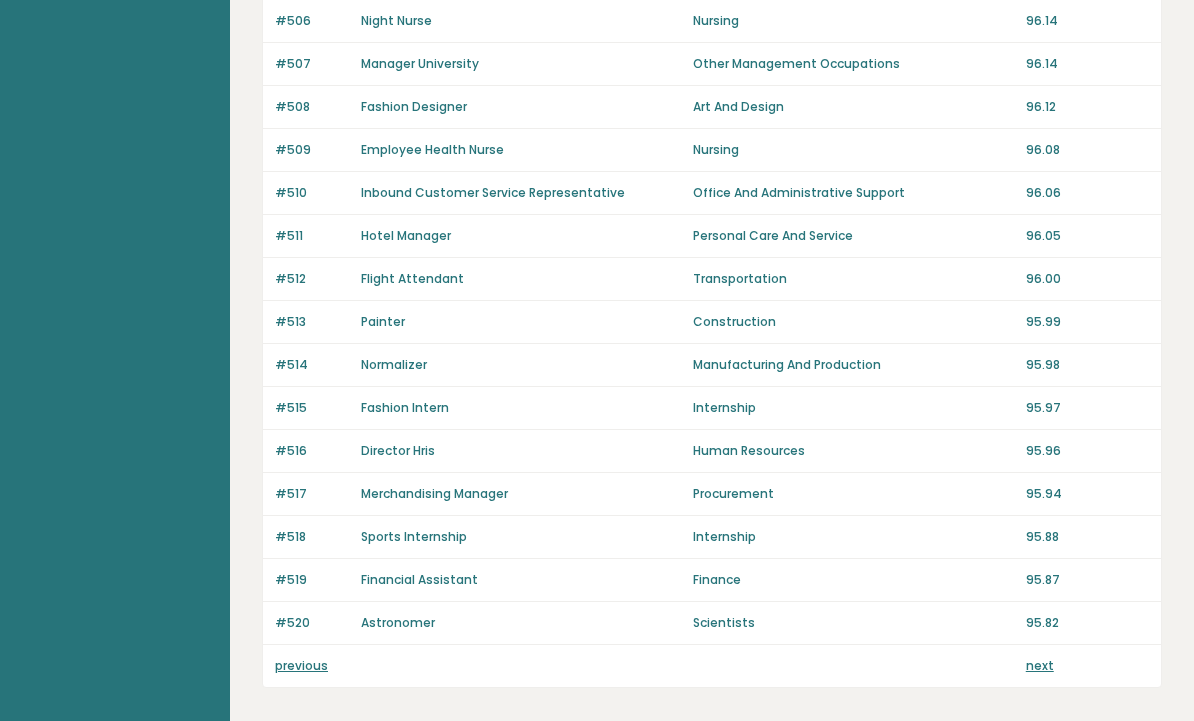 scroll, scrollTop: 1353, scrollLeft: 0, axis: vertical 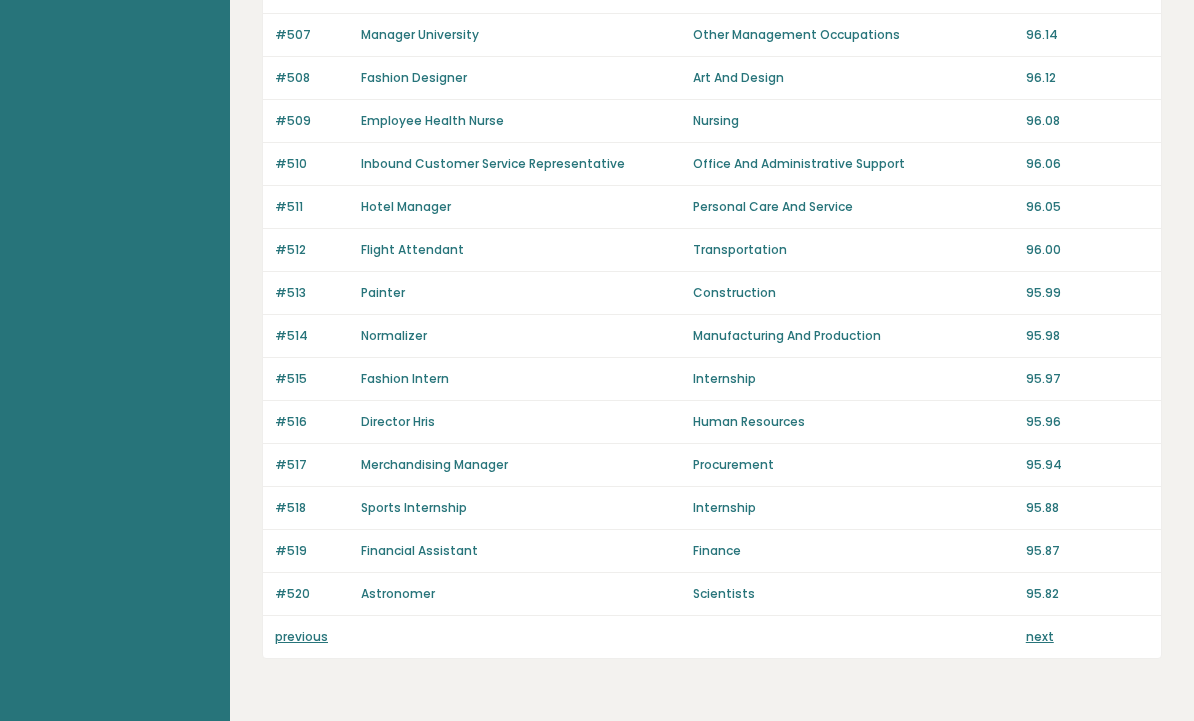 click on "previous
next" at bounding box center [712, 638] 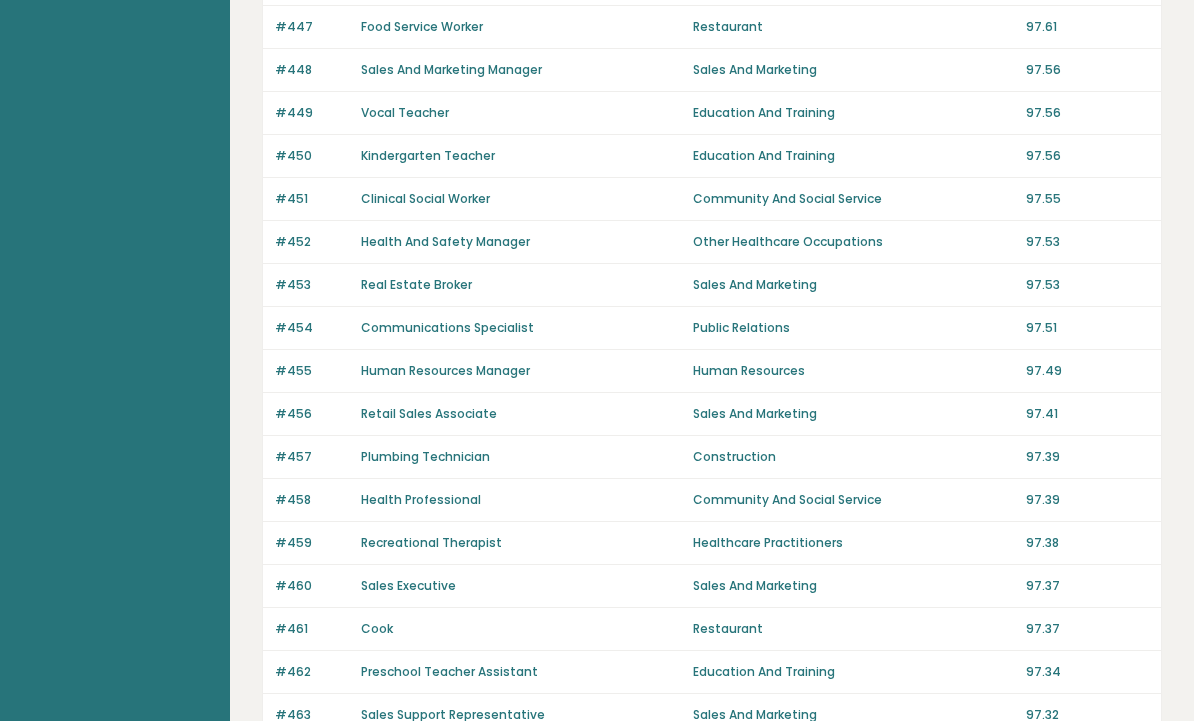 scroll, scrollTop: 1353, scrollLeft: 0, axis: vertical 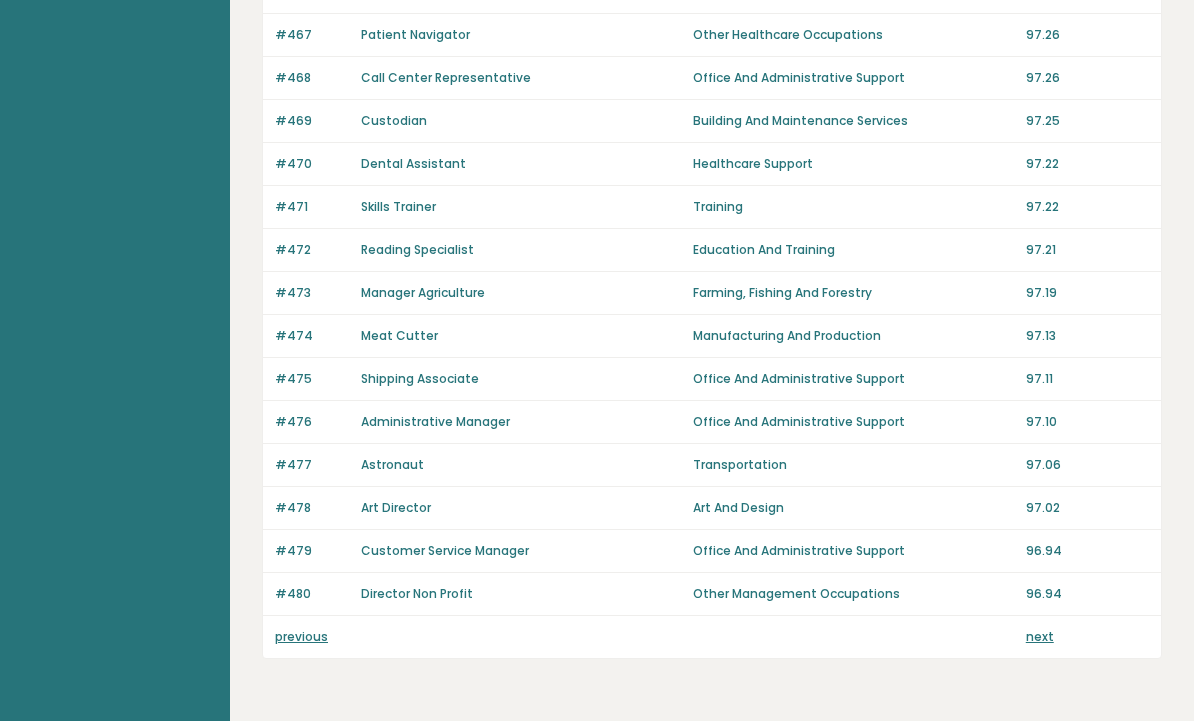 click on "previous" at bounding box center [301, 637] 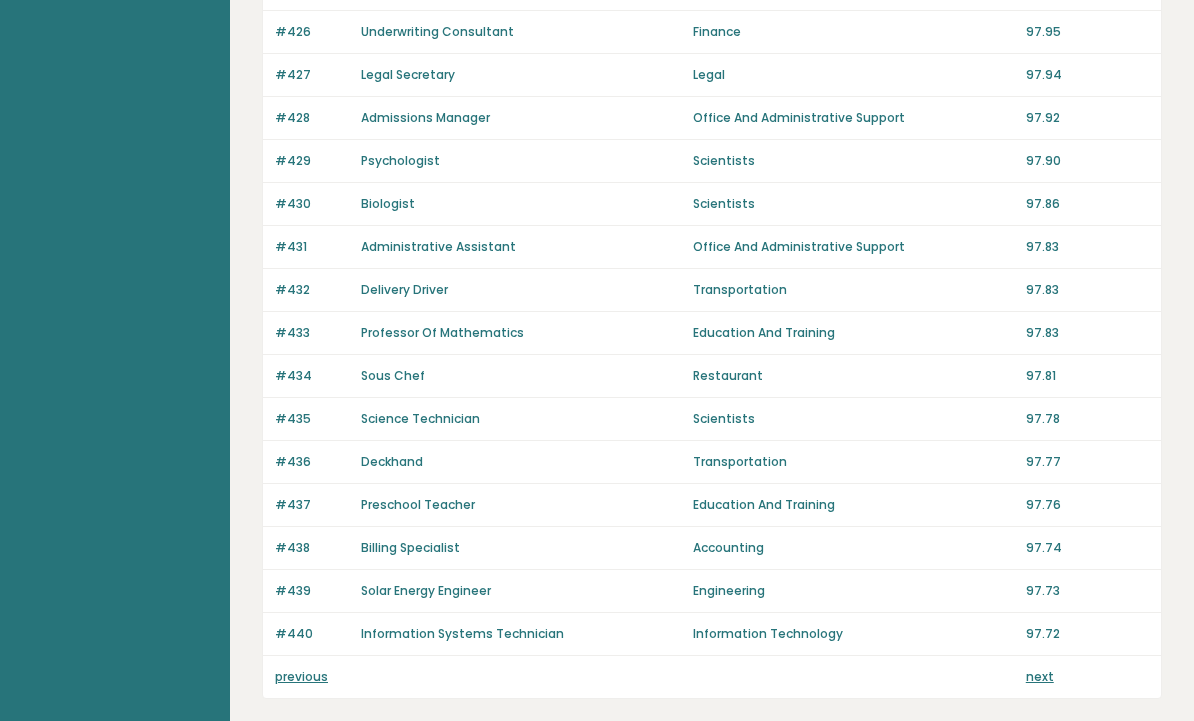 scroll, scrollTop: 1353, scrollLeft: 0, axis: vertical 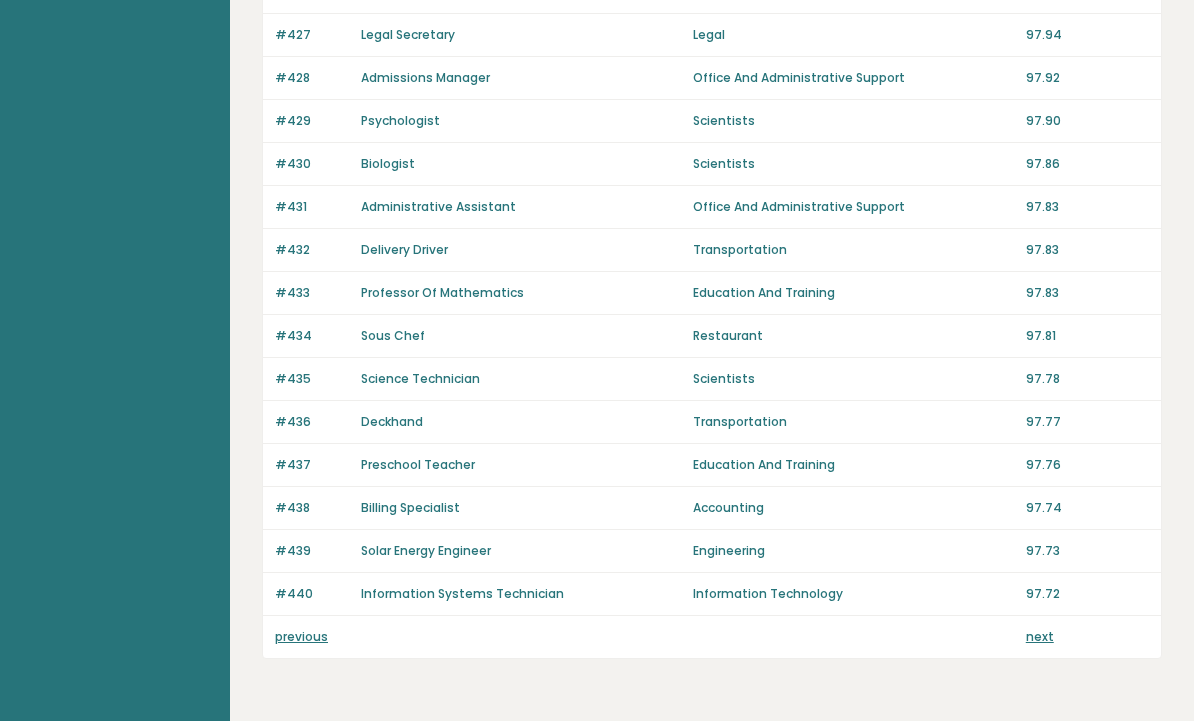 click on "previous
next" at bounding box center [712, 638] 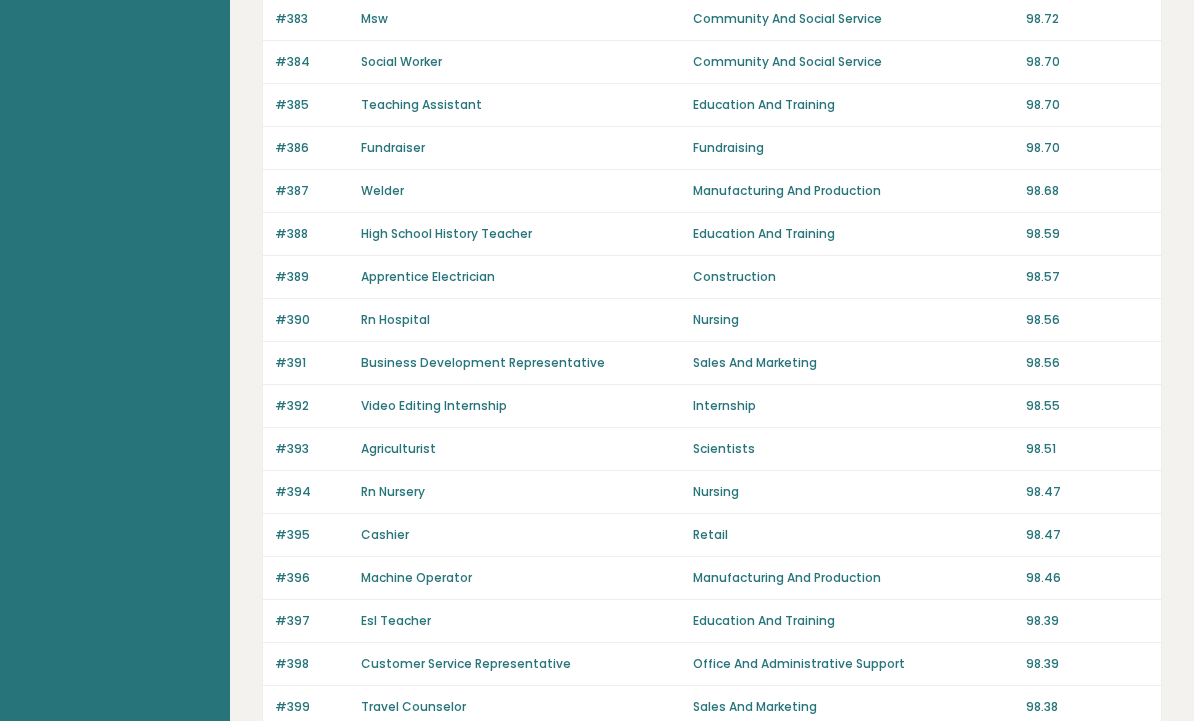 scroll, scrollTop: 1353, scrollLeft: 0, axis: vertical 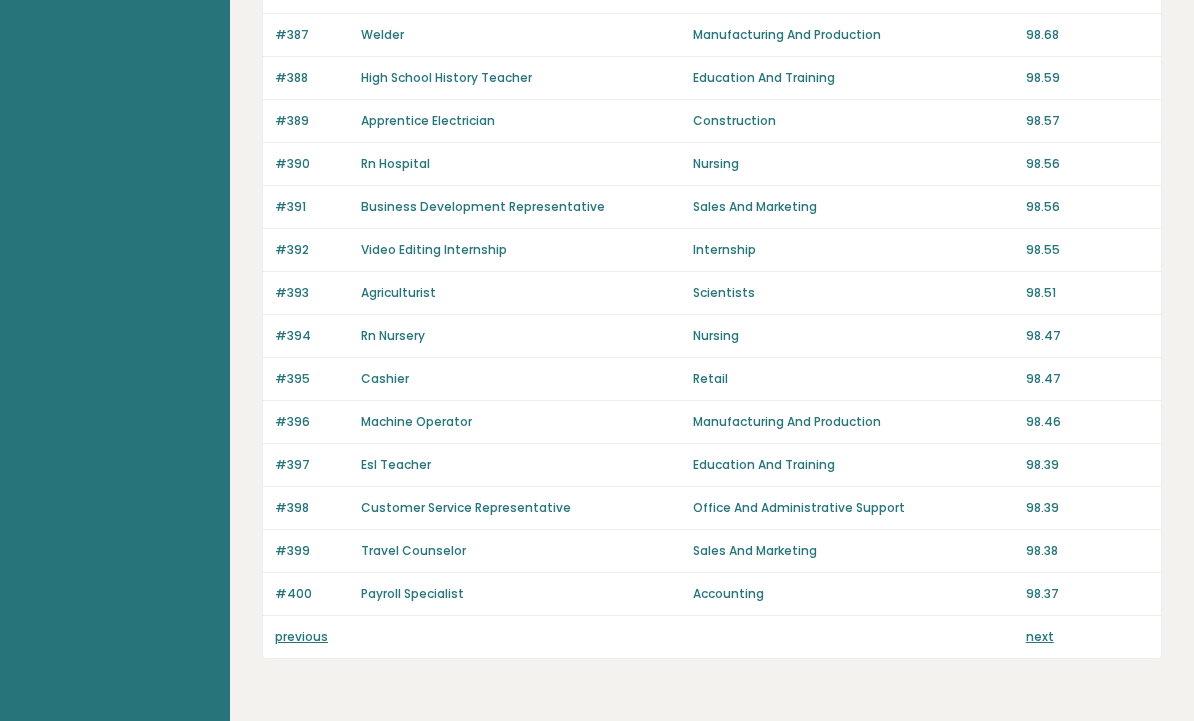 click on "previous" at bounding box center (301, 637) 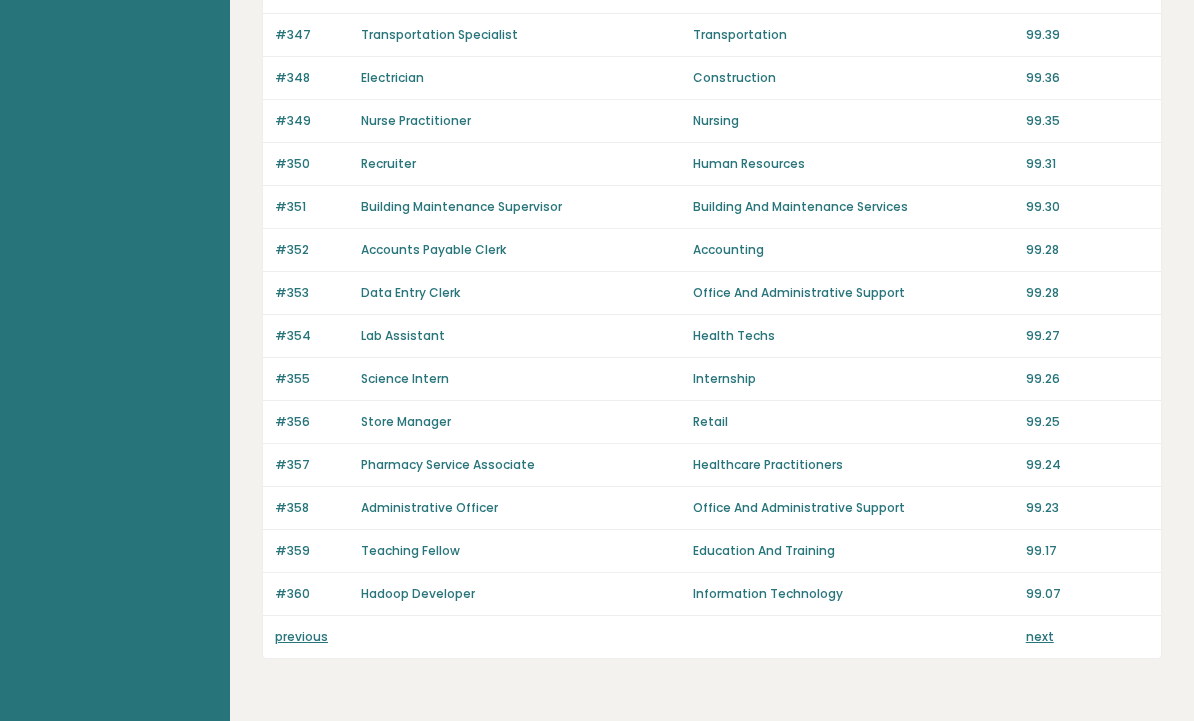 scroll, scrollTop: 1353, scrollLeft: 0, axis: vertical 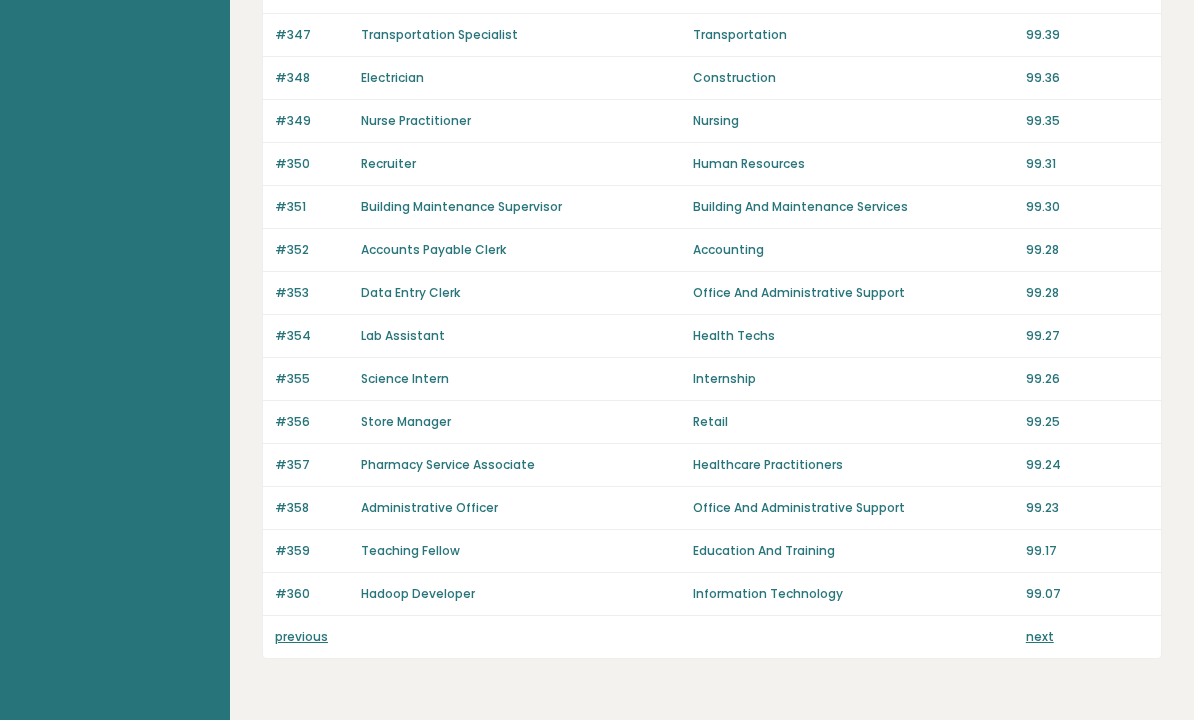 click on "previous" at bounding box center [301, 637] 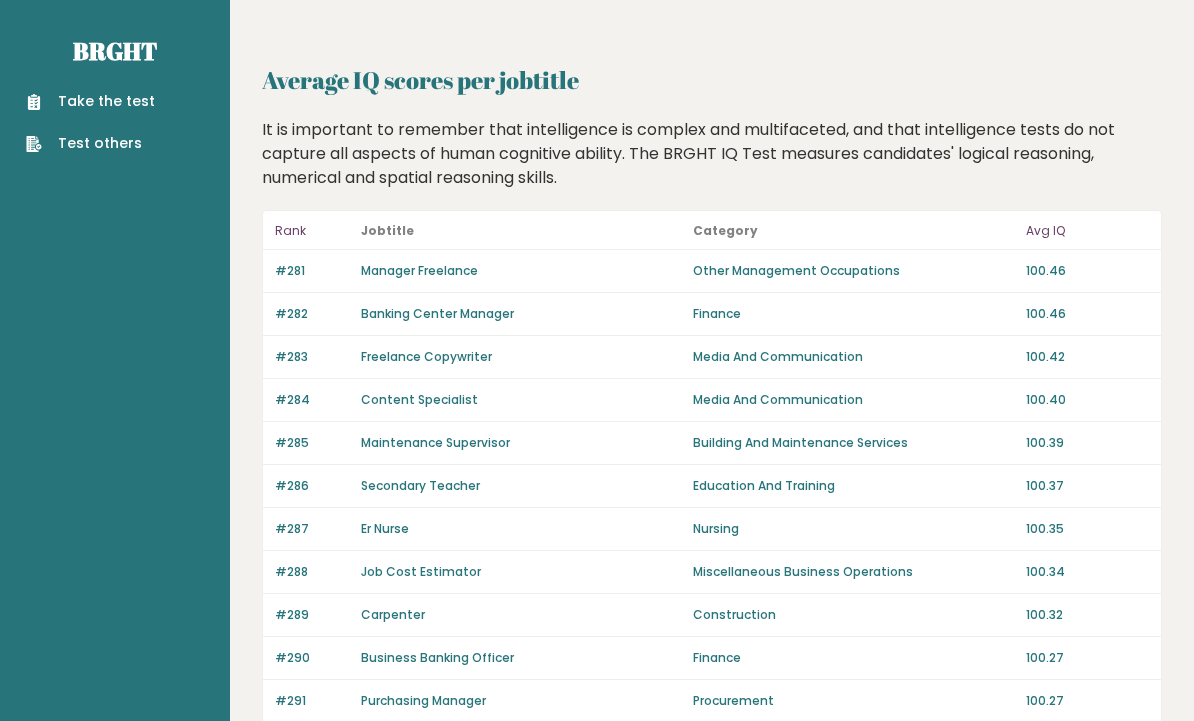 scroll, scrollTop: 0, scrollLeft: 0, axis: both 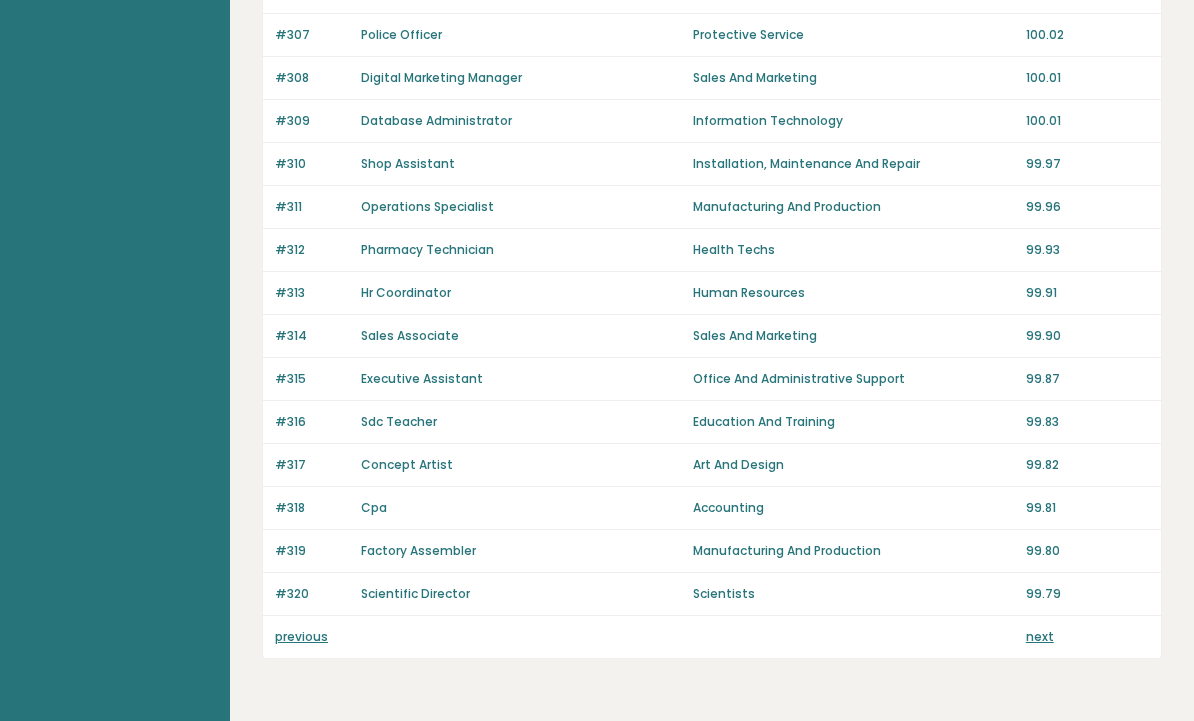 click on "previous" at bounding box center [301, 637] 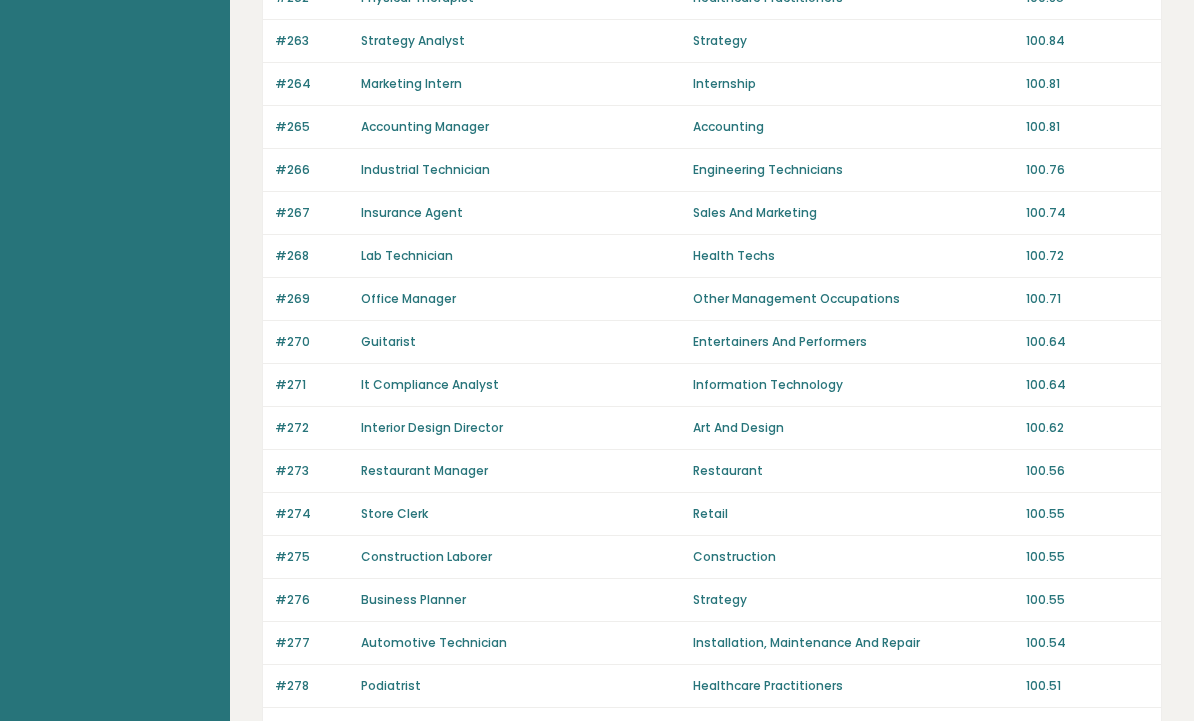 scroll, scrollTop: 1353, scrollLeft: 0, axis: vertical 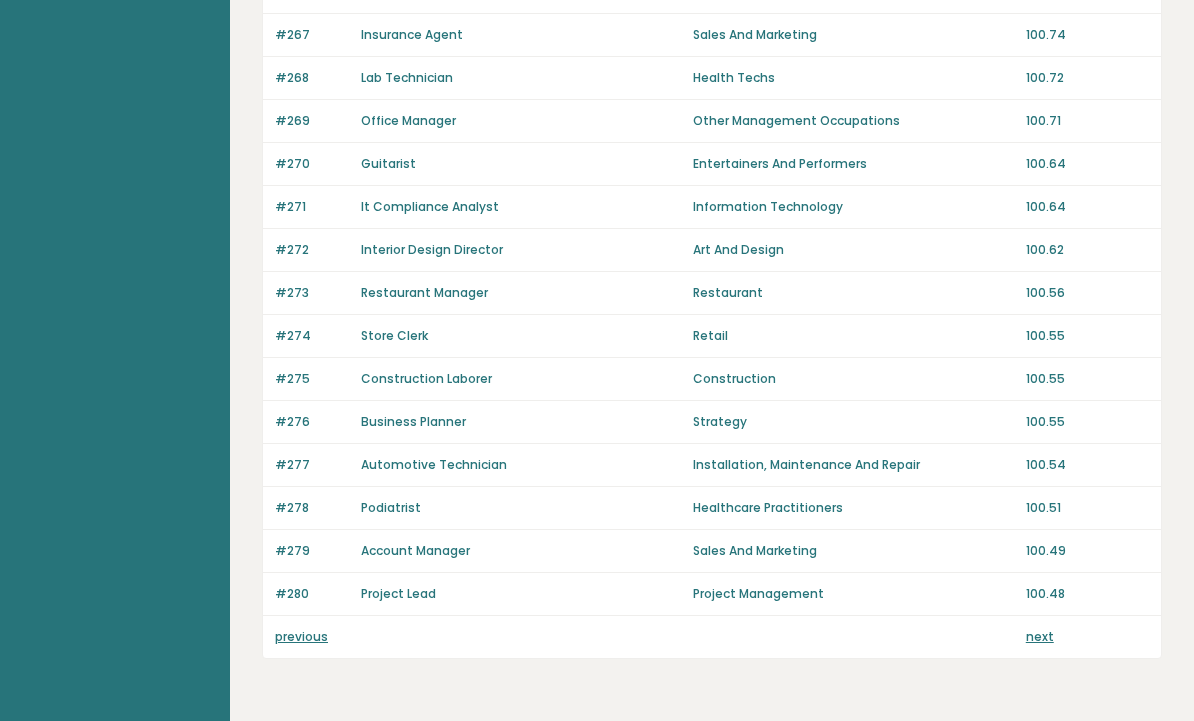 click on "previous" at bounding box center (301, 637) 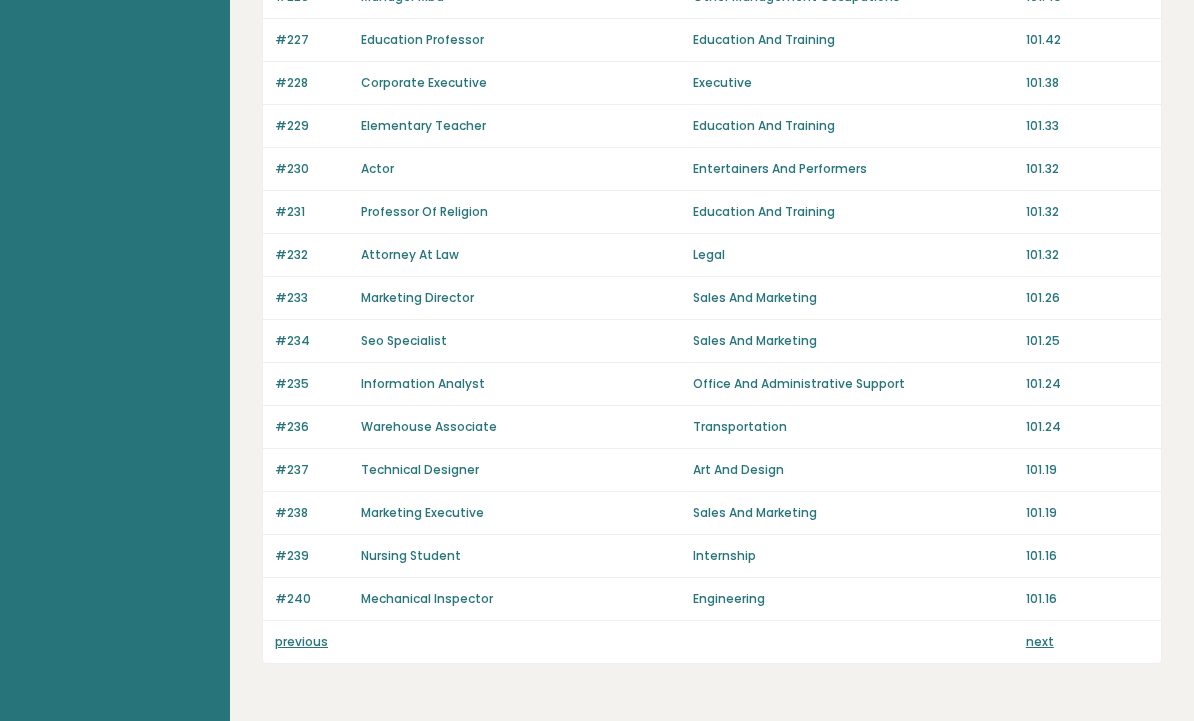 scroll, scrollTop: 1353, scrollLeft: 0, axis: vertical 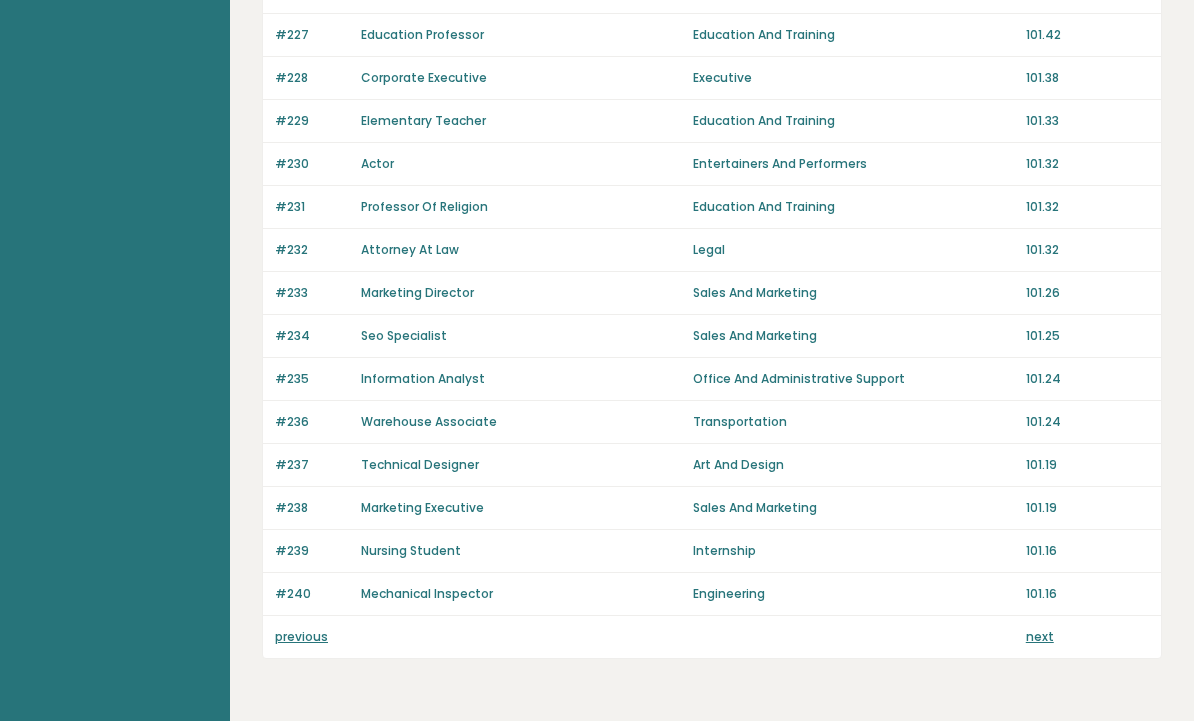 click on "previous
next" at bounding box center [712, 638] 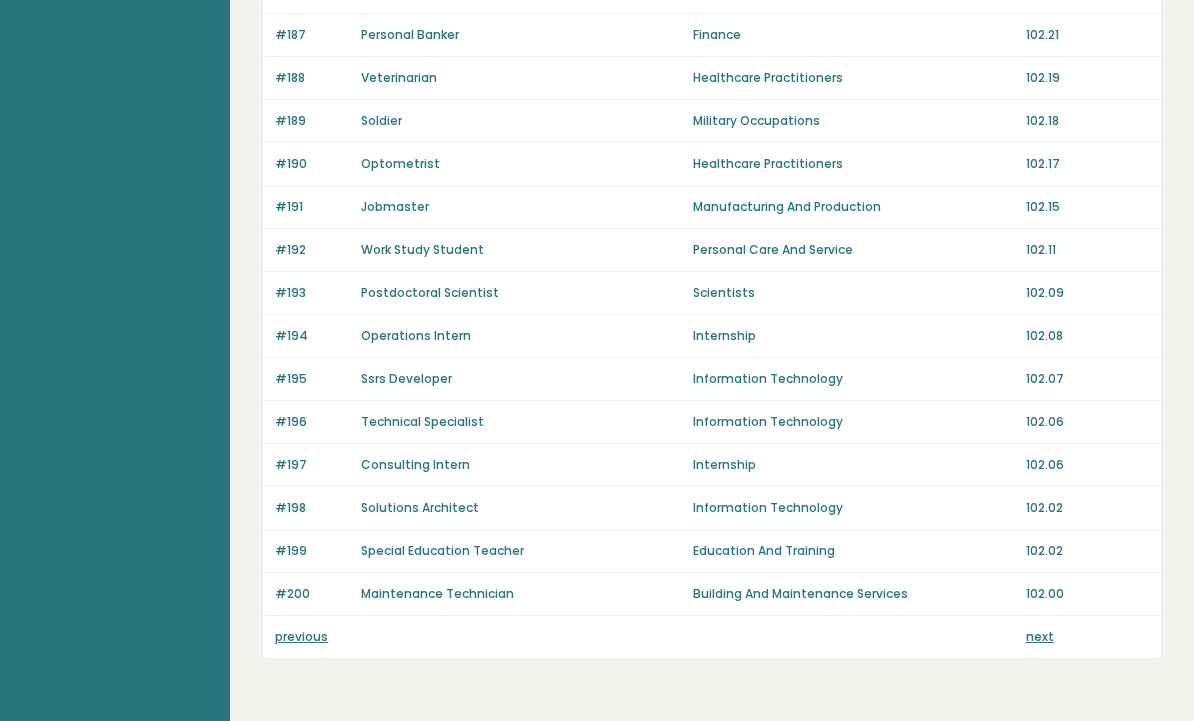 scroll, scrollTop: 1353, scrollLeft: 0, axis: vertical 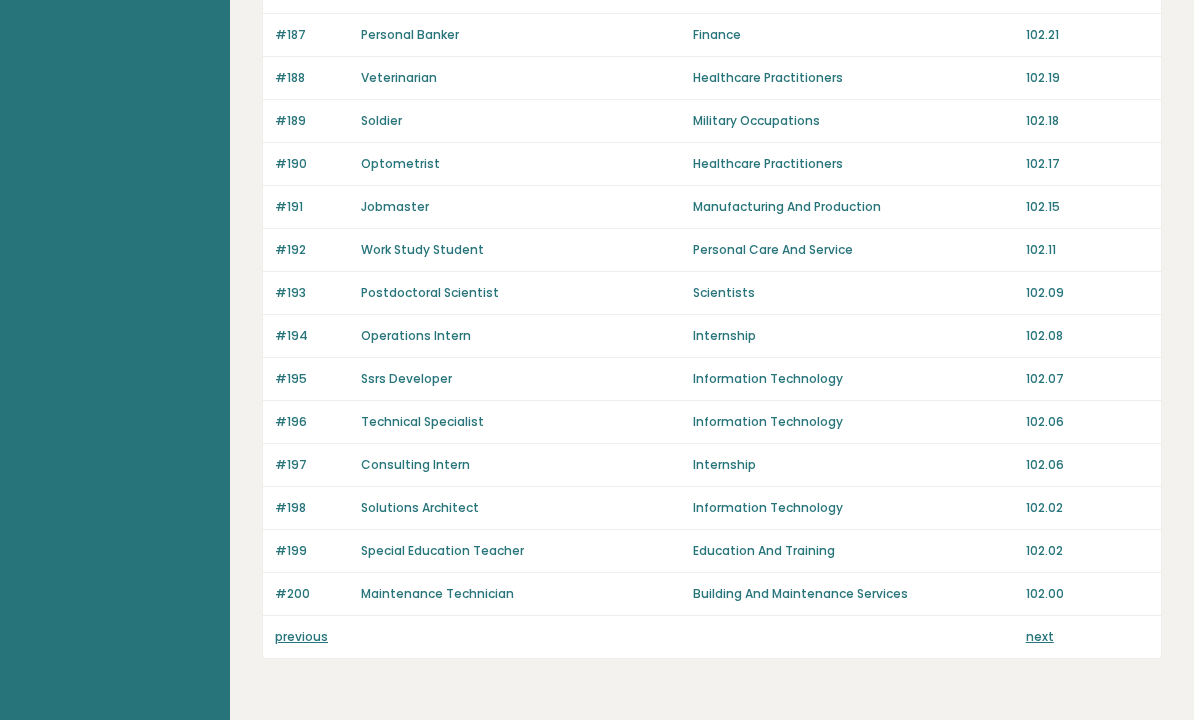 click on "previous" at bounding box center (301, 637) 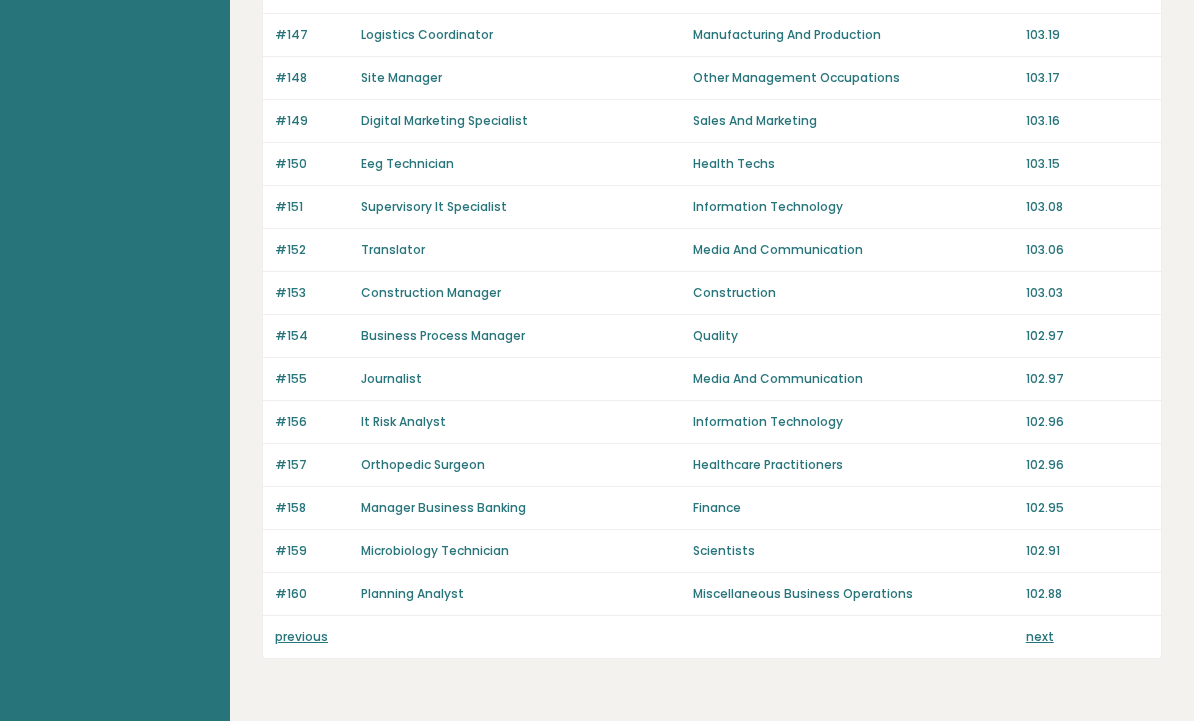 scroll, scrollTop: 1353, scrollLeft: 0, axis: vertical 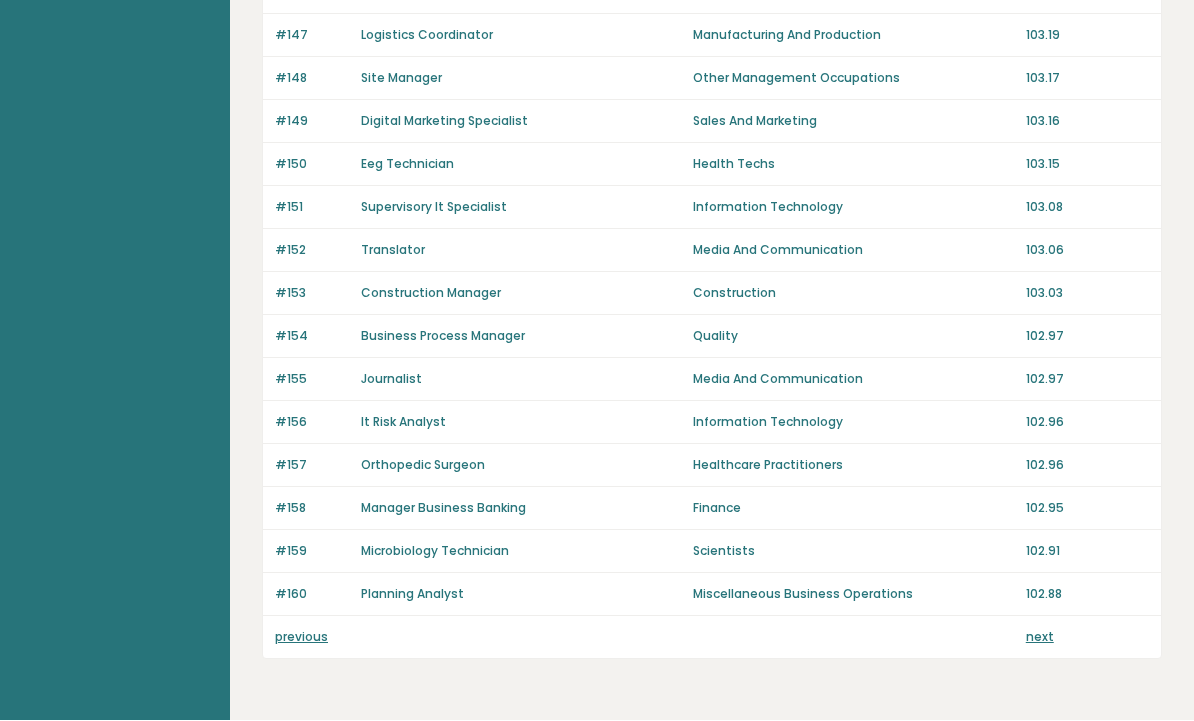 click on "previous" at bounding box center [301, 637] 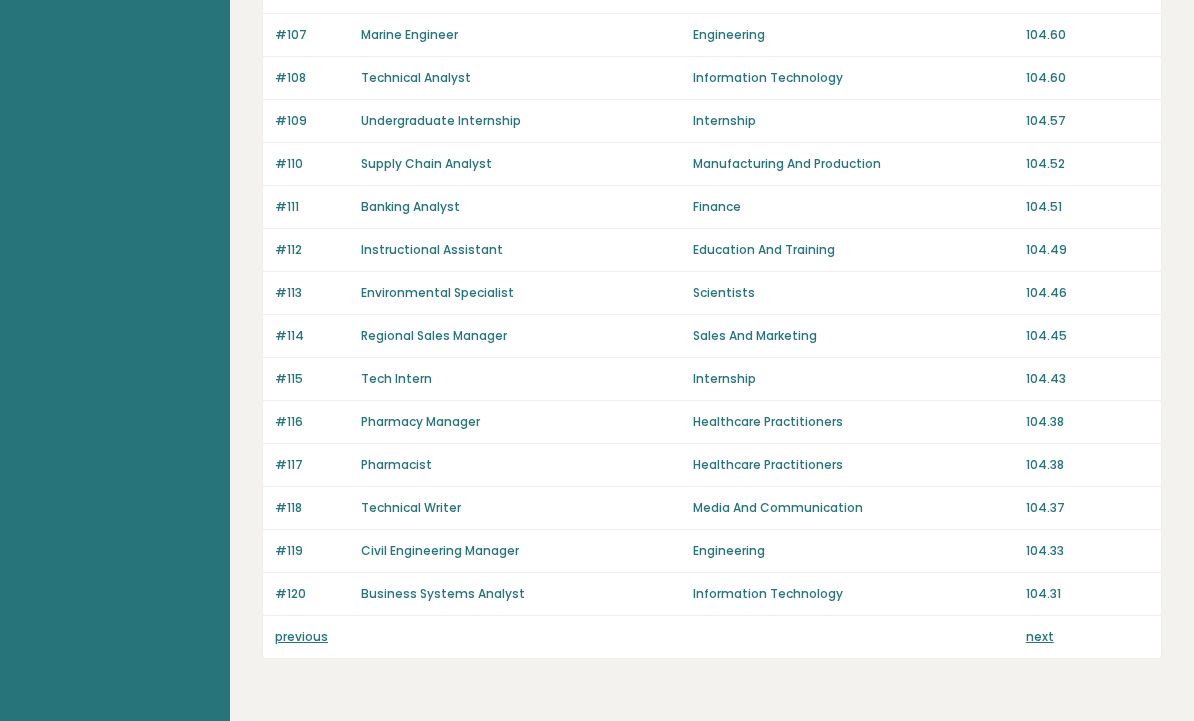 scroll, scrollTop: 1353, scrollLeft: 0, axis: vertical 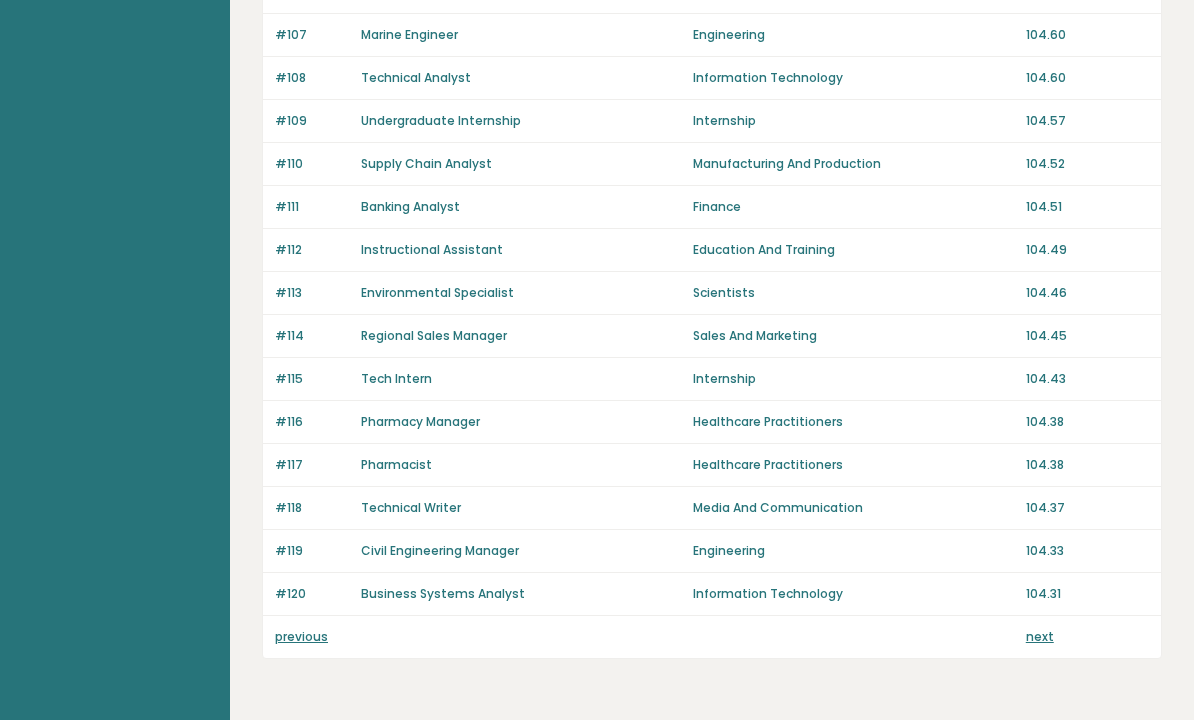 click on "previous" at bounding box center (301, 637) 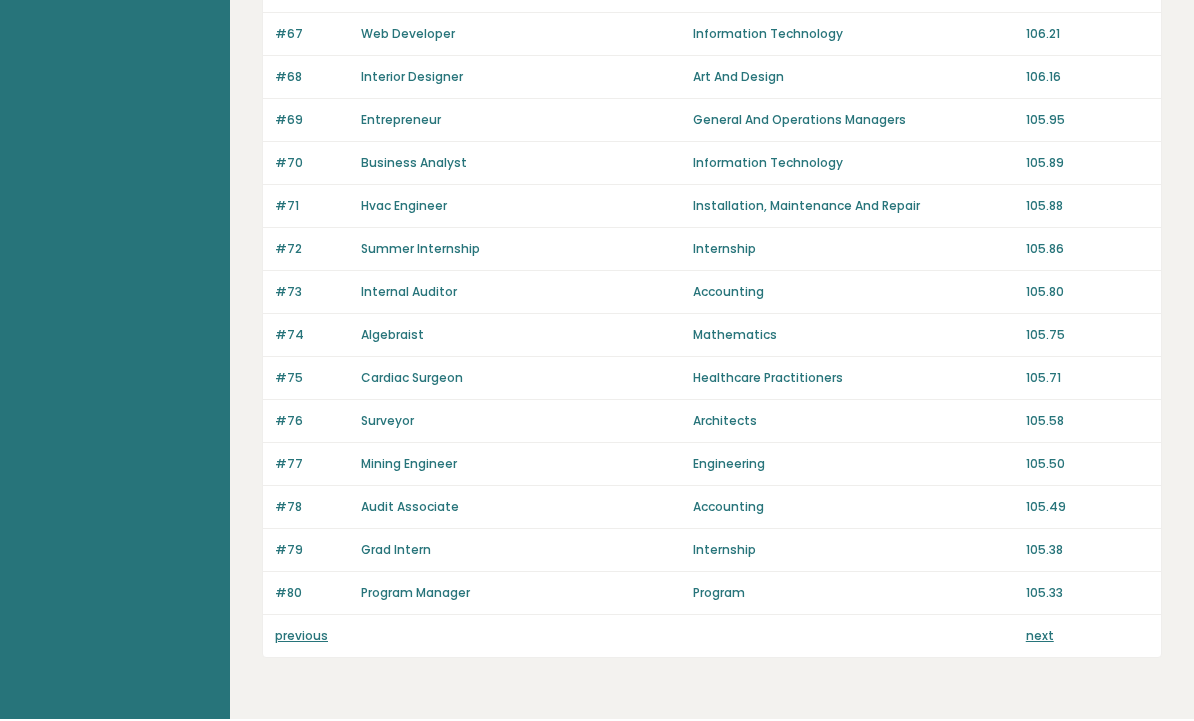 scroll, scrollTop: 1353, scrollLeft: 0, axis: vertical 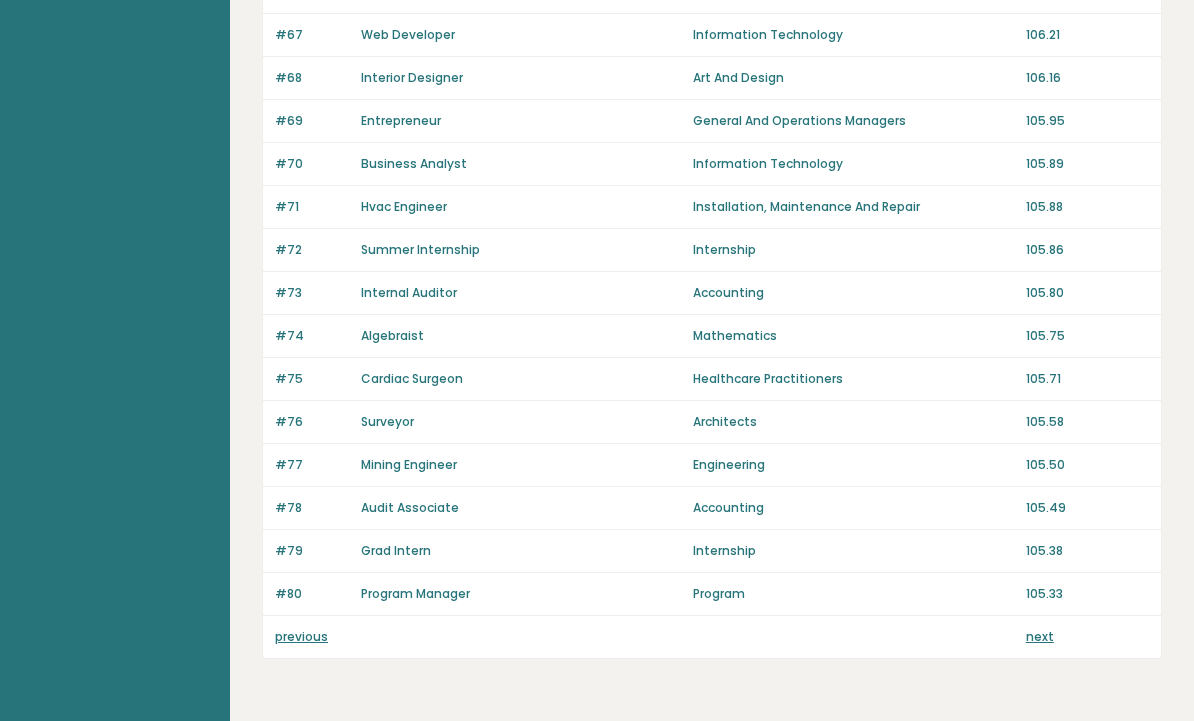 click on "previous" at bounding box center [301, 637] 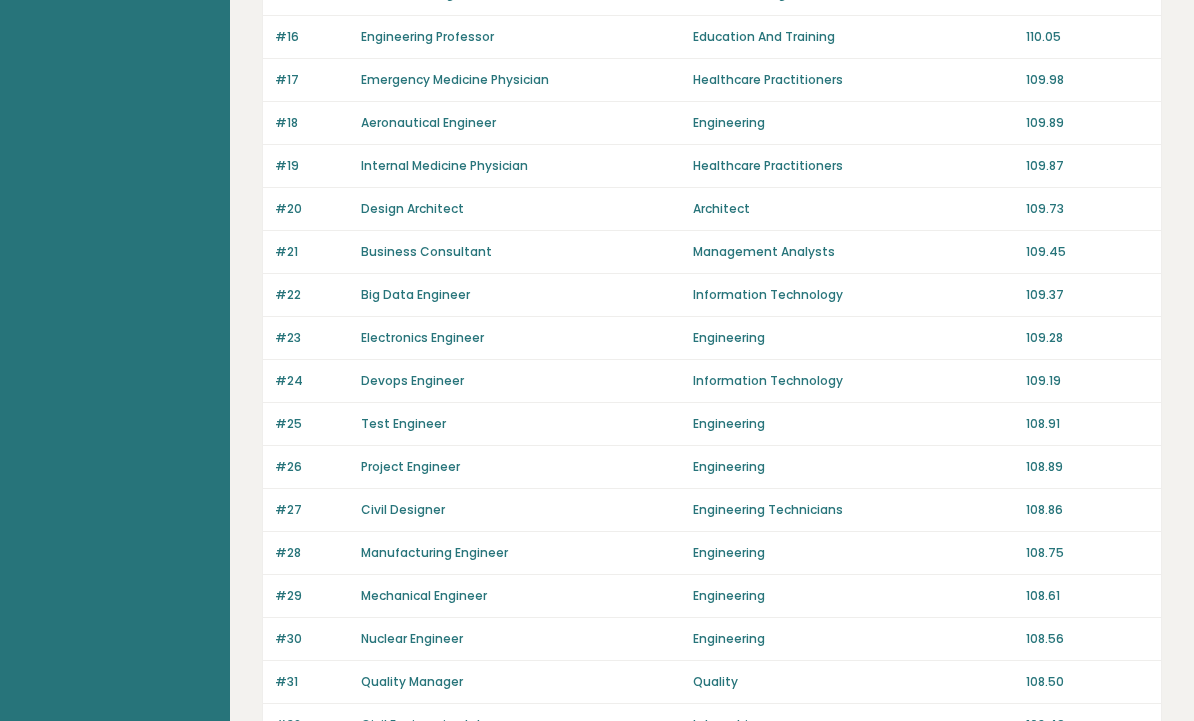scroll, scrollTop: 879, scrollLeft: 0, axis: vertical 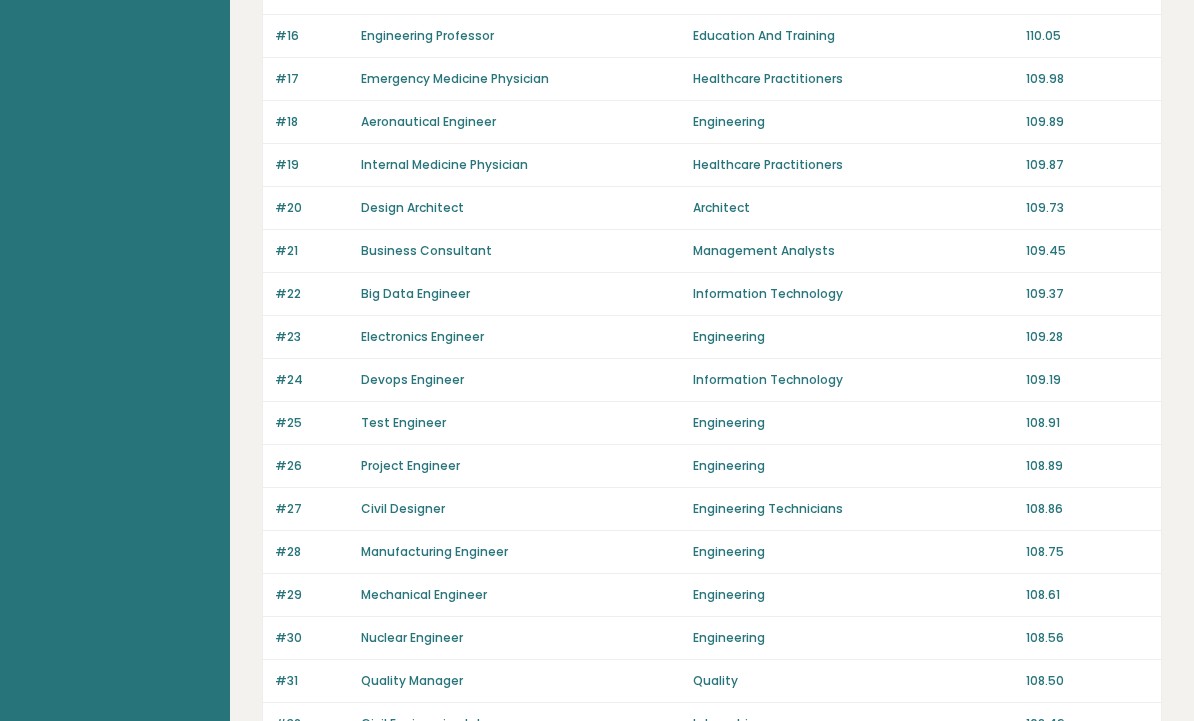 click on "Mechanical Engineer" at bounding box center (424, 595) 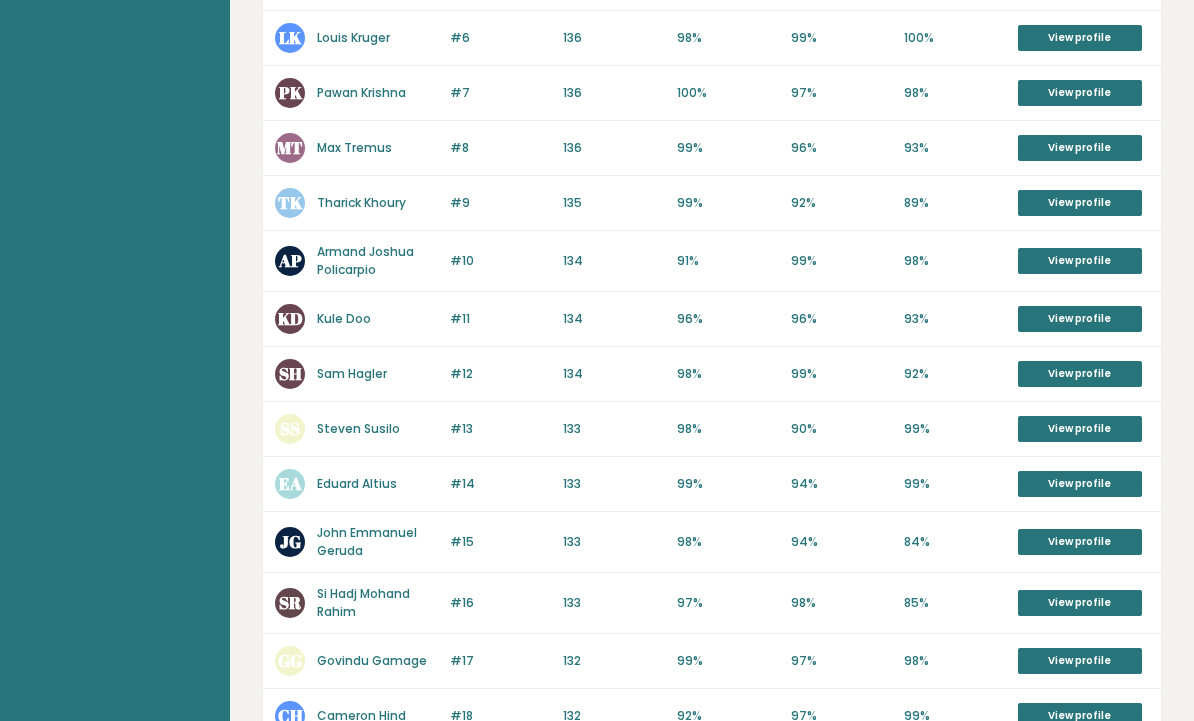 scroll, scrollTop: 812, scrollLeft: 0, axis: vertical 